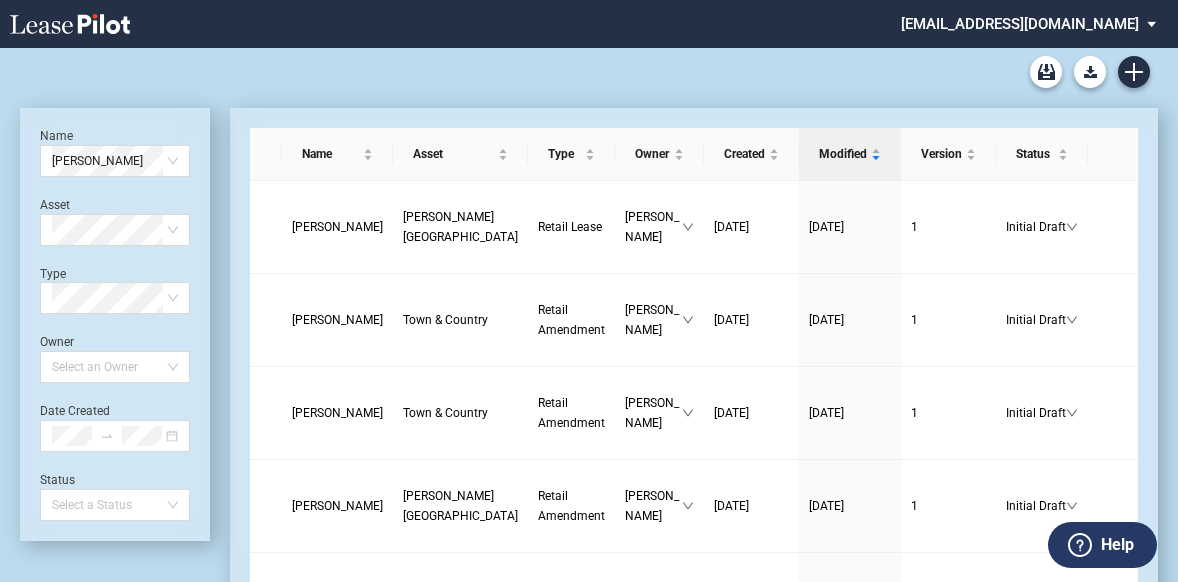 scroll, scrollTop: 0, scrollLeft: 0, axis: both 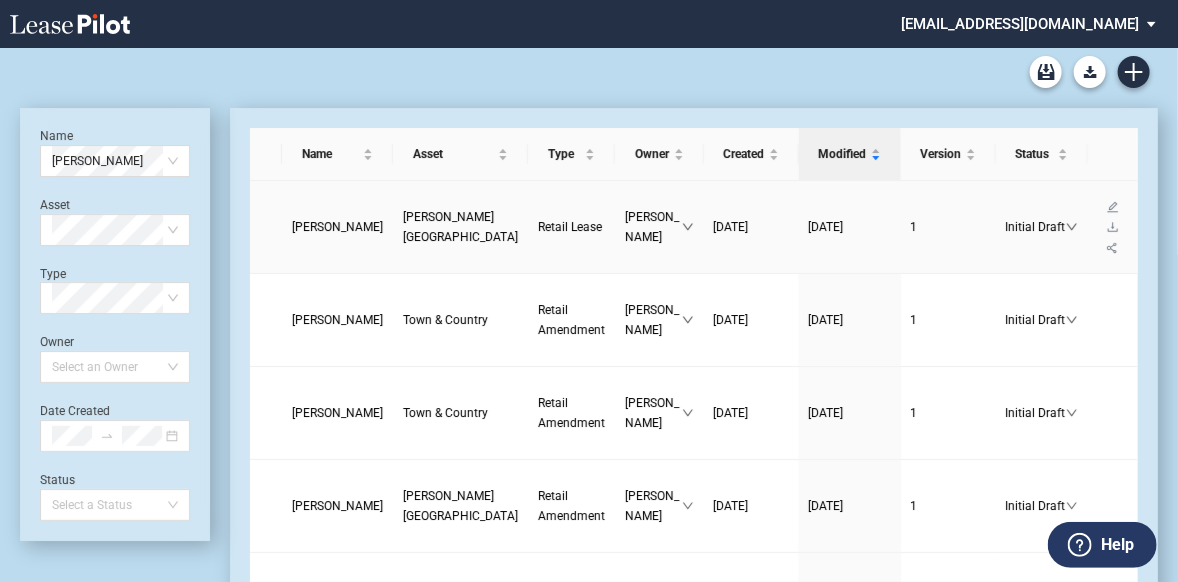 click on "[PERSON_NAME][GEOGRAPHIC_DATA]" at bounding box center [460, 227] 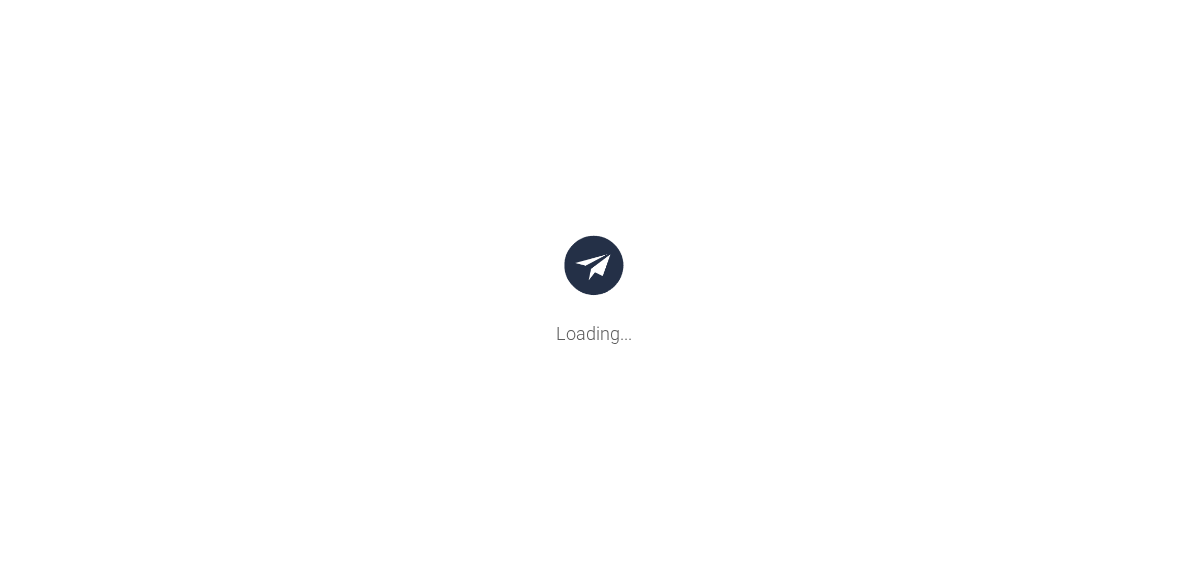 scroll, scrollTop: 0, scrollLeft: 0, axis: both 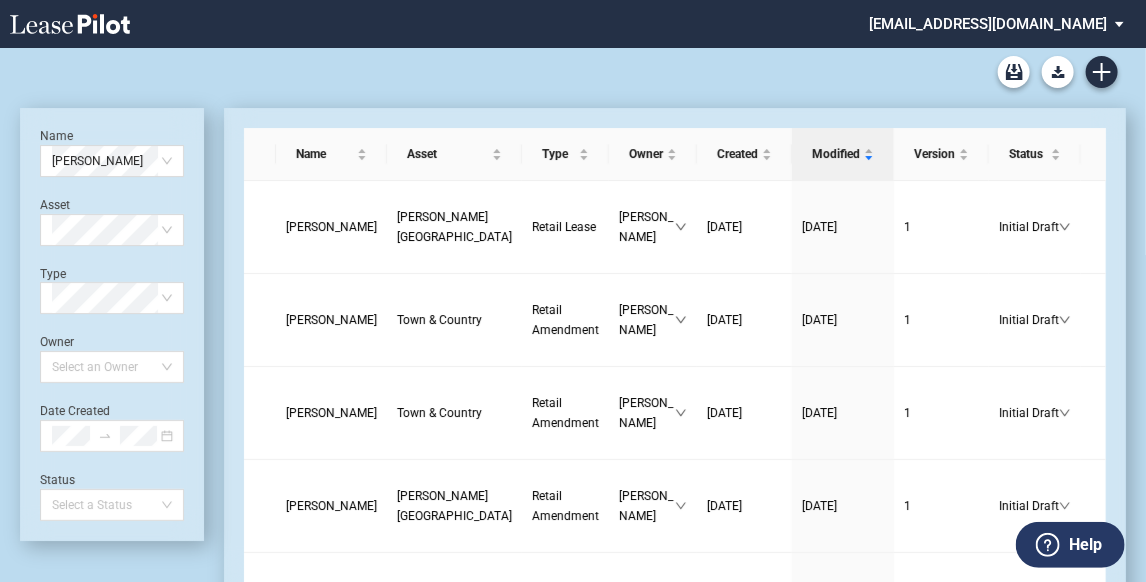 drag, startPoint x: 167, startPoint y: 162, endPoint x: 458, endPoint y: 127, distance: 293.09726 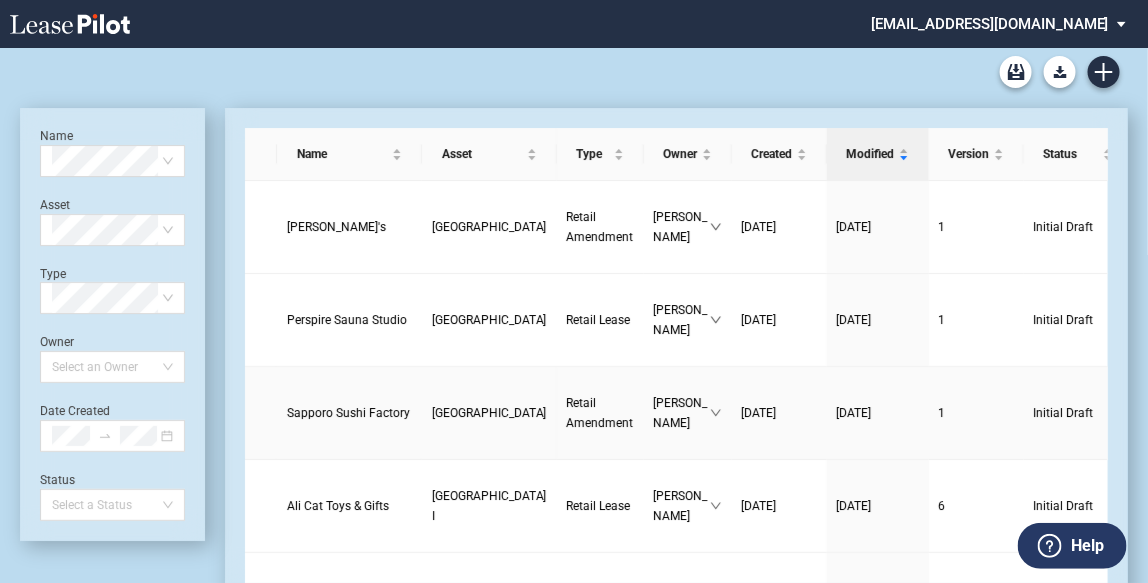 scroll, scrollTop: 320, scrollLeft: 0, axis: vertical 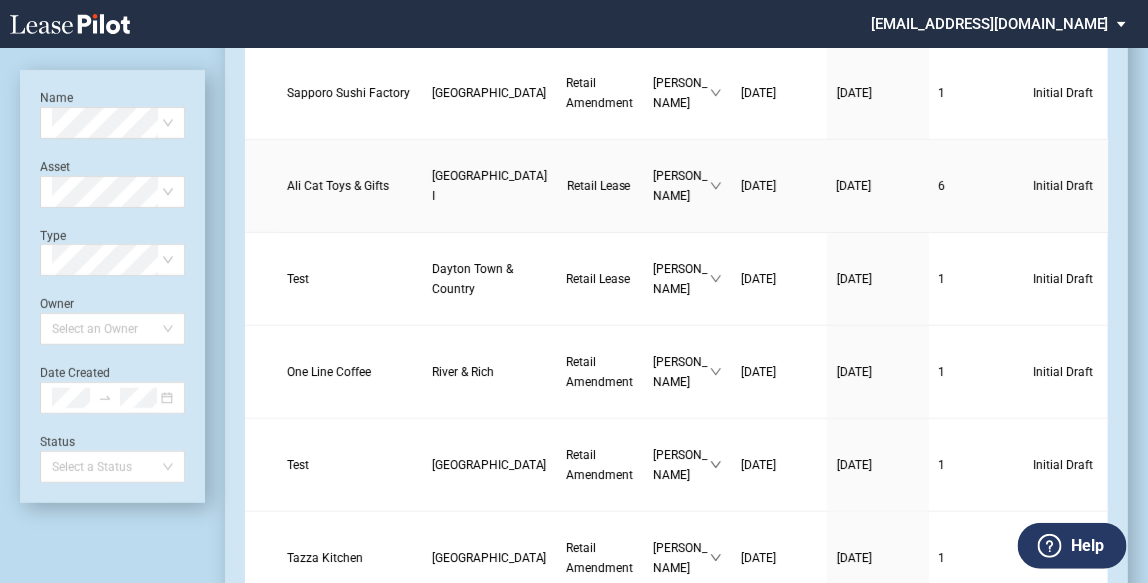 click on "Ali Cat Toys & Gifts" at bounding box center [338, 186] 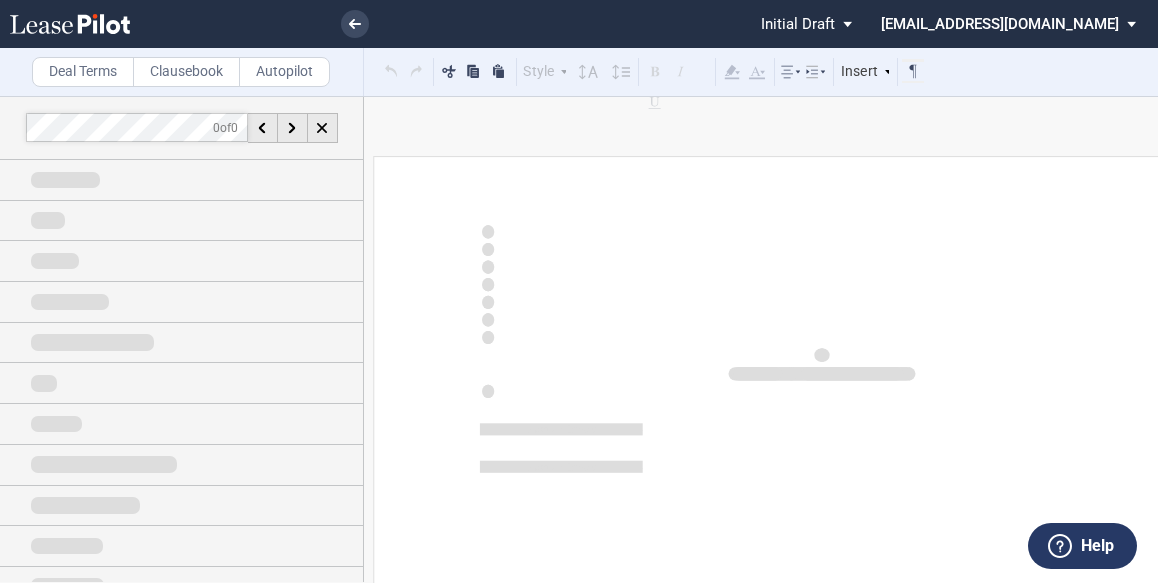 scroll, scrollTop: 0, scrollLeft: 0, axis: both 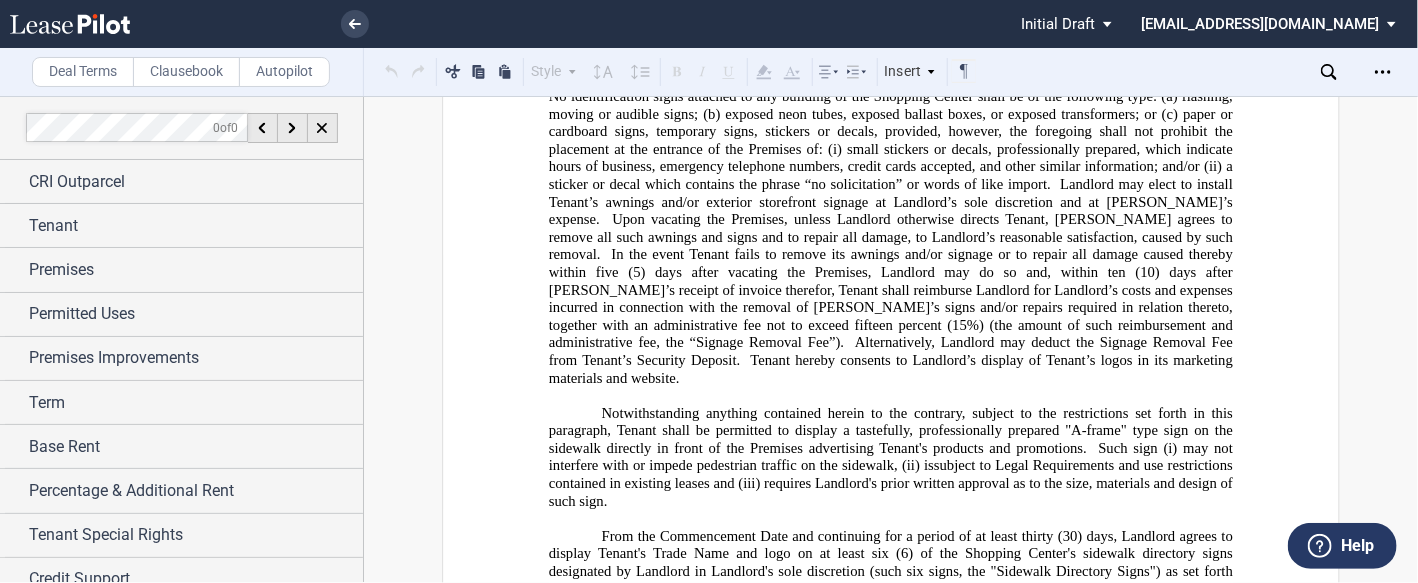 click on "Notwithstanding anything contained herein to the contrary, subject to the restrictions set forth in this paragraph, Tenant shall be permitted to display a tastefully, professionally prepared "A-frame" type sign on the sidewalk directly in front of the Premises advertising Tenant's products and promotions.  Such sign (i) may not interfere with or impede pedestrian traffic on the sidewalk, (ii) is" 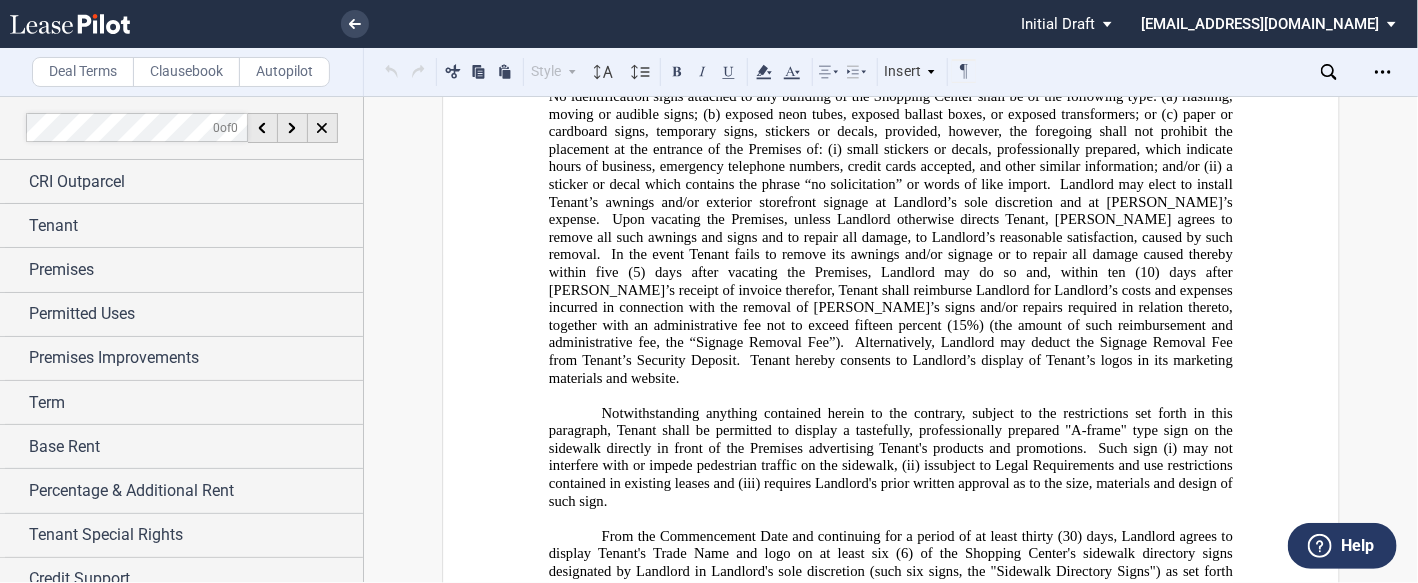 type 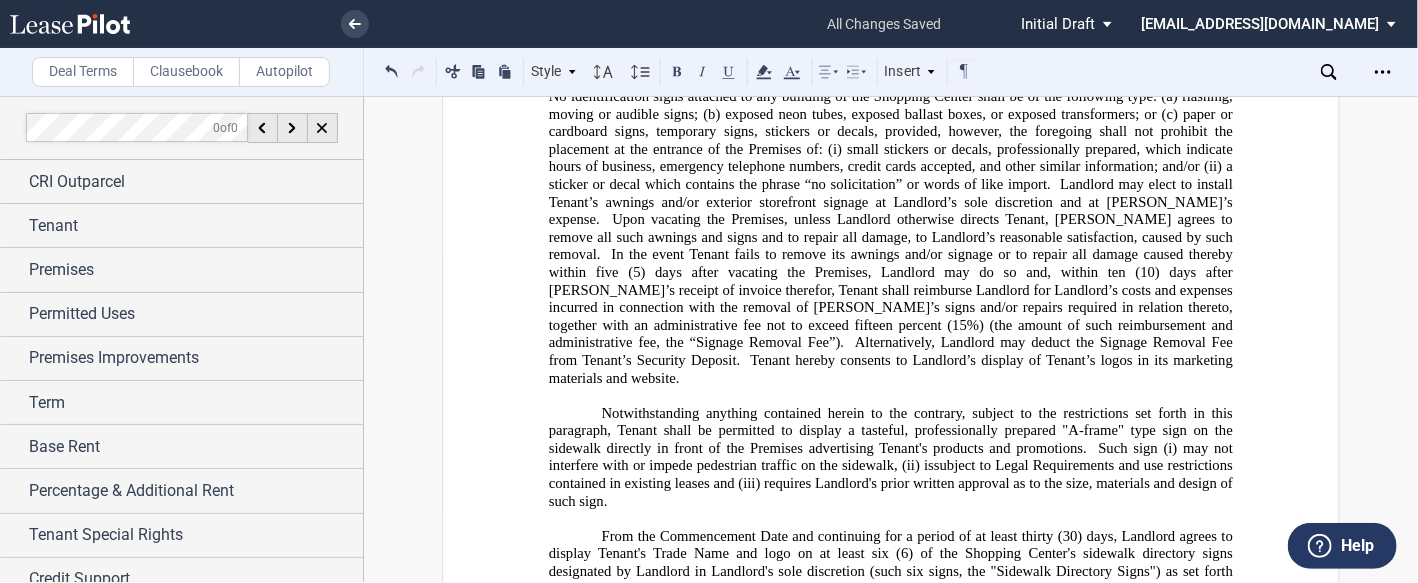 click on "Notwithstanding anything contained herein to the contrary, subject to the restrictions set forth in this paragraph, Tenant shall be permitted to display a tasteful, professionally prepared "A-frame" type sign on the sidewalk directly in front of the Premises advertising Tenant's products and promotions.  Such sign (i) may not interfere with or impede pedestrian traffic on the sidewalk, (ii) is" 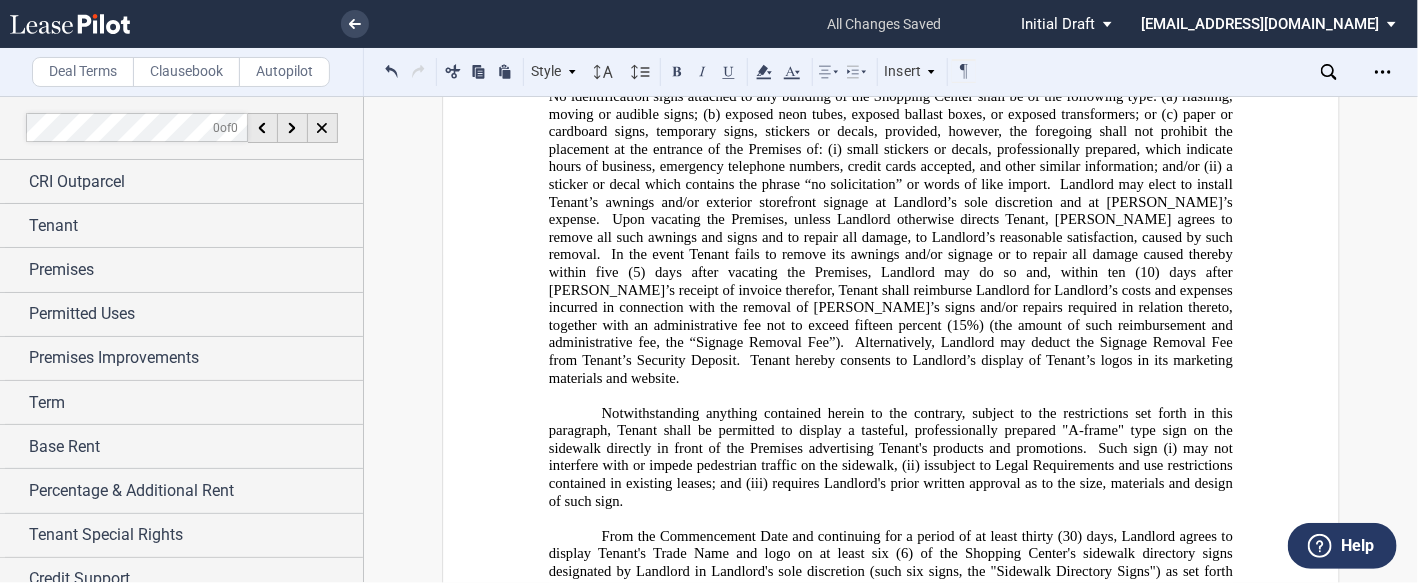 click on "Notwithstanding anything contained herein to the contrary, subject to the restrictions set forth in this paragraph, Tenant shall be permitted to display a tasteful, professionally prepared "A-frame" type sign on the sidewalk directly in front of the Premises advertising Tenant's products and promotions.  Such sign (i) may not interfere with or impede pedestrian traffic on the sidewalk, (ii) is" 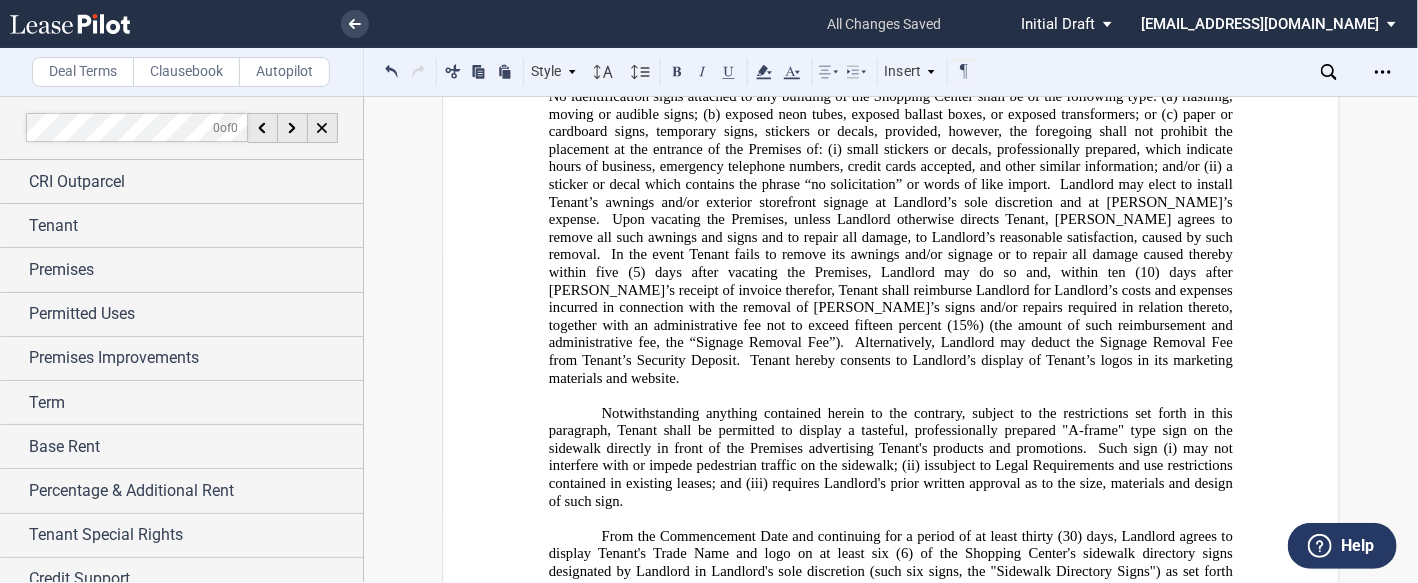 click on "Notwithstanding anything contained herein to the contrary, subject to the restrictions set forth in this paragraph, Tenant shall be permitted to display a tasteful, professionally prepared "A-frame" type sign on the sidewalk directly in front of the Premises advertising Tenant's products and promotions.  Such sign (i) may not interfere with or impede pedestrian traffic on the sidewalk; (ii) is" 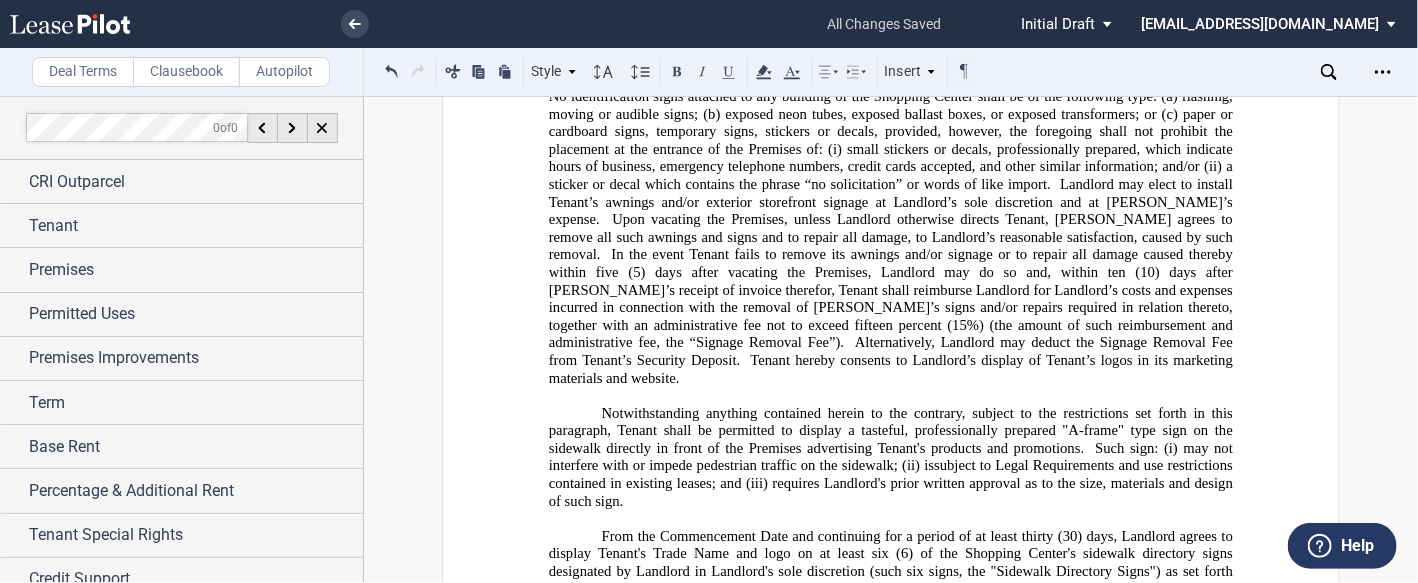 click on "Notwithstanding anything contained herein to the contrary, subject to the restrictions set forth in this paragraph, Tenant shall be permitted to display a tasteful, professionally prepared "A-frame" type sign on the sidewalk directly in front of the Premises advertising Tenant's products and promotions.  Such sign: (i) may not interfere with or impede pedestrian traffic on the sidewalk; (ii) is" 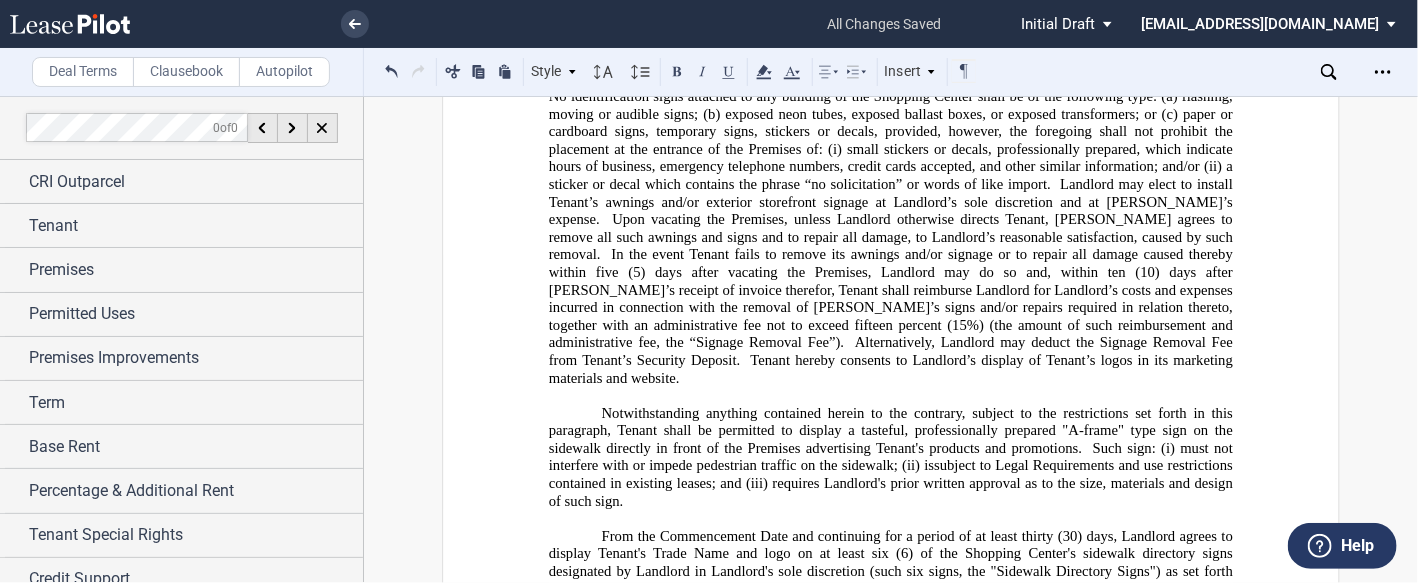 click on "subject to Legal Requirements and use restrictions contained in existing leases; and (iii) requires Landlord's prior written approval as to the size, materials and design of such sign." 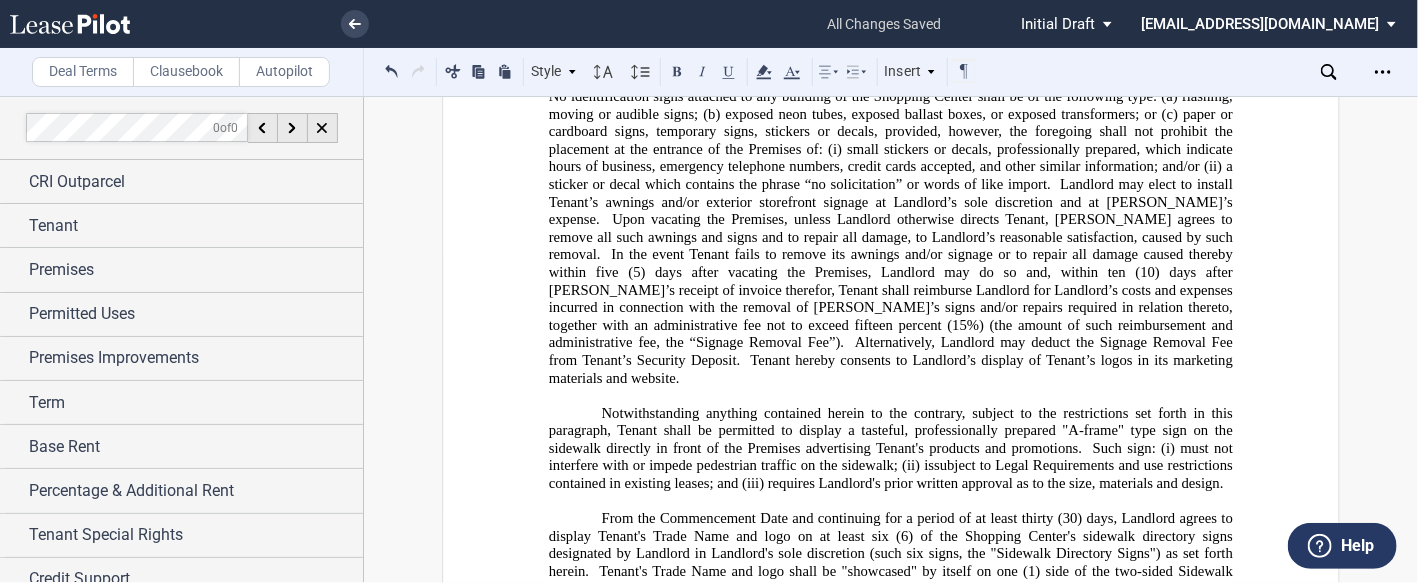 drag, startPoint x: 1060, startPoint y: 244, endPoint x: 1073, endPoint y: 233, distance: 17.029387 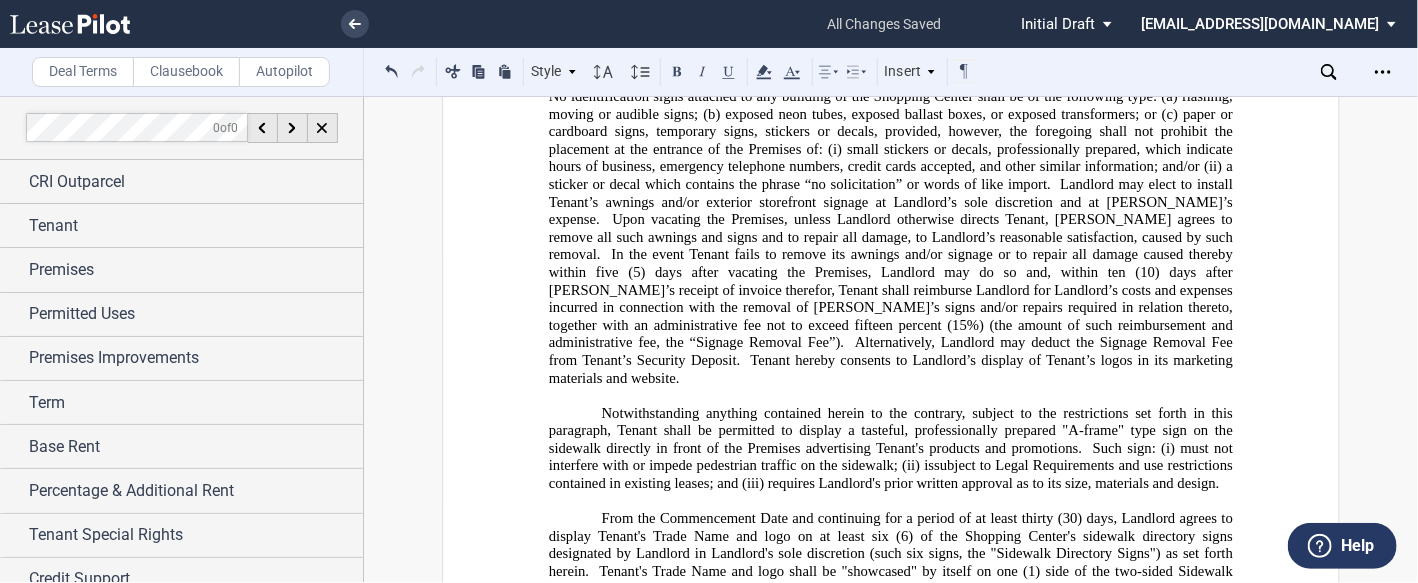 click on "subject to Legal Requirements and use restrictions contained in existing leases; and (iii) requires Landlord's prior written approval as to its size, materials and design." 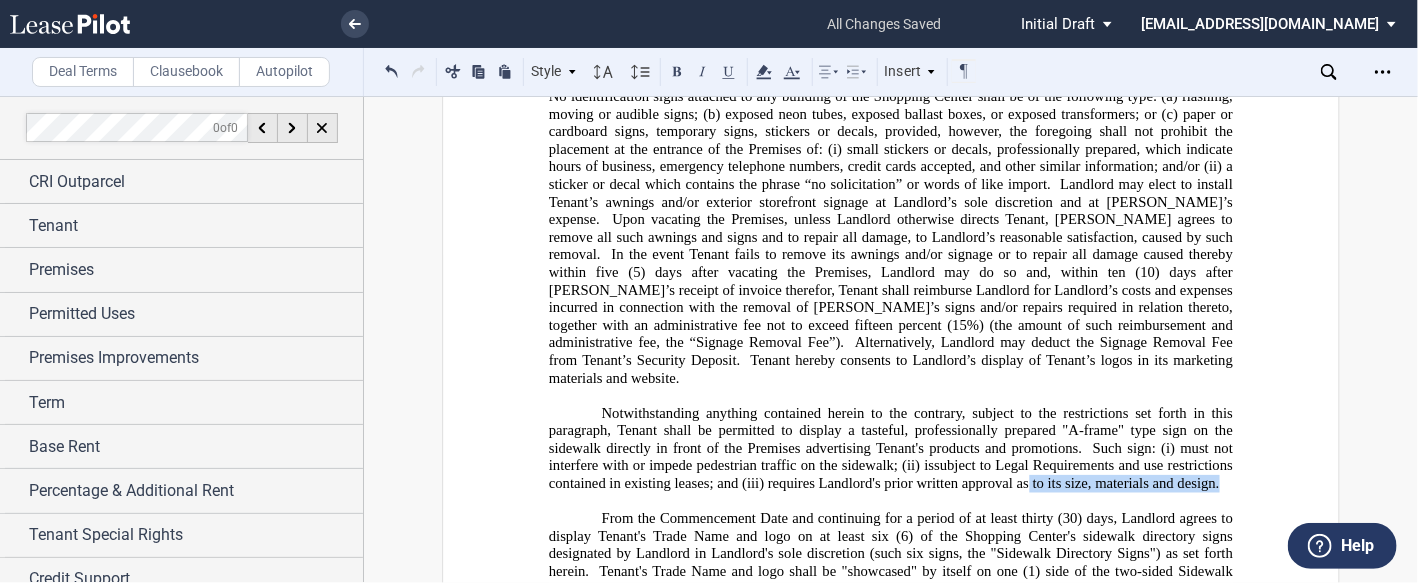 drag, startPoint x: 1017, startPoint y: 249, endPoint x: 1209, endPoint y: 251, distance: 192.01042 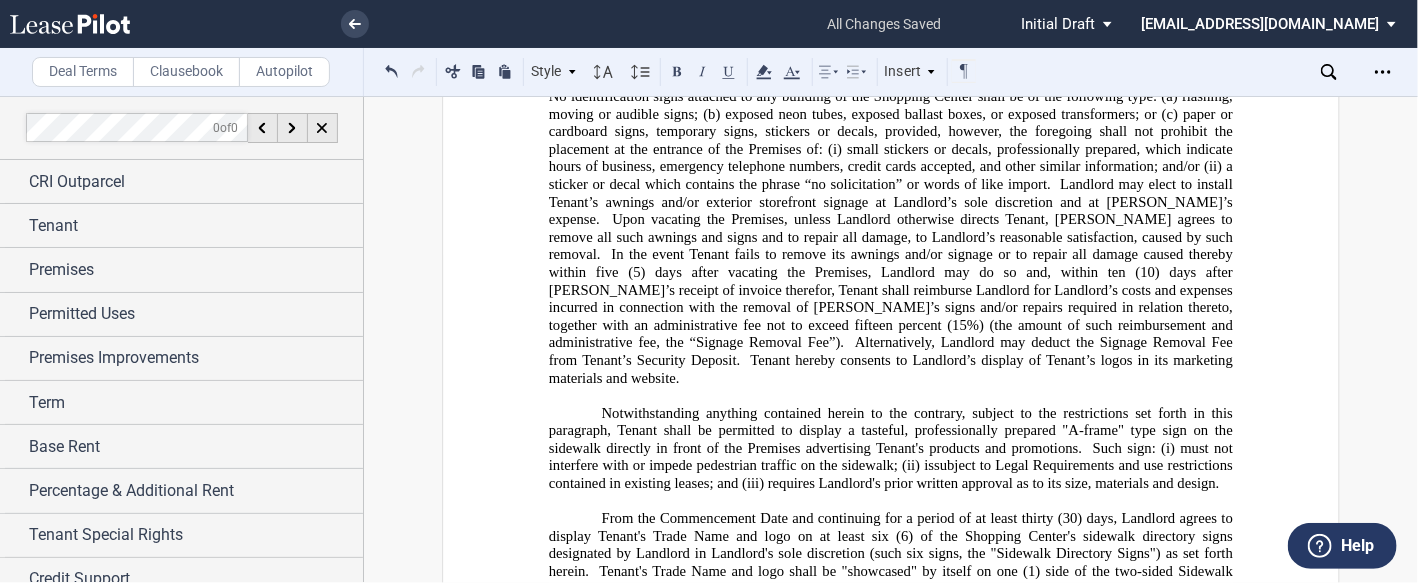 click on "subject to Legal Requirements and use restrictions contained in existing leases; and (iii) requires Landlord's prior written approval as to its size, materials and design." 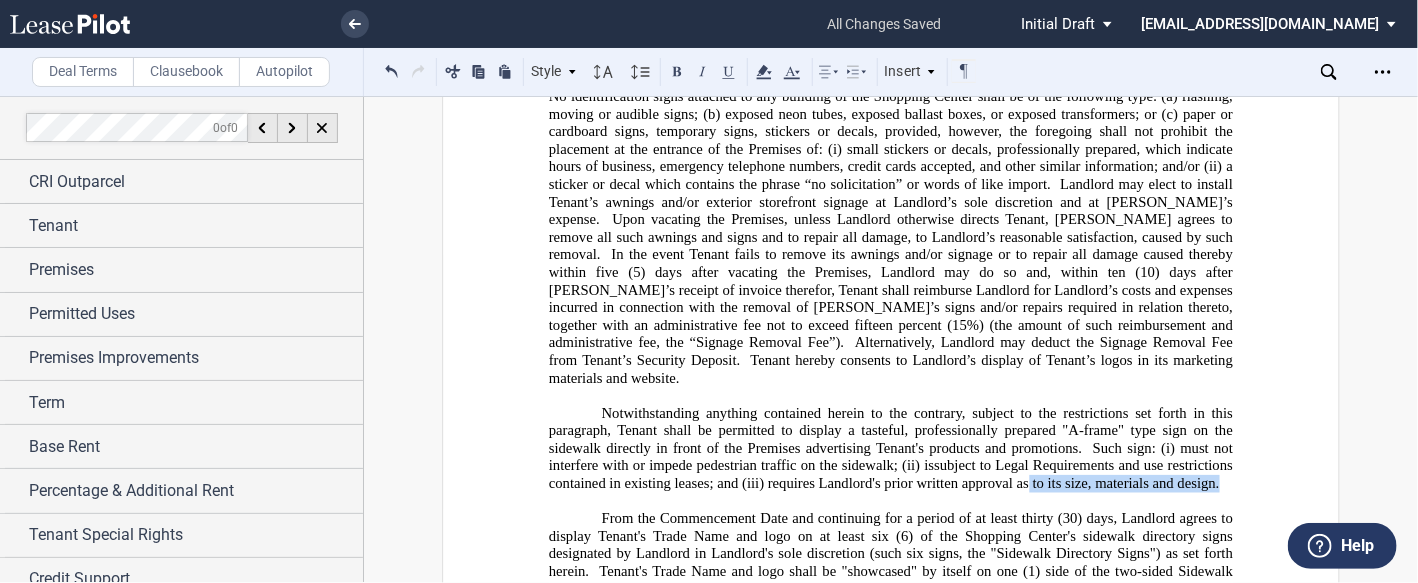 click on "subject to Legal Requirements and use restrictions contained in existing leases; and (iii) requires Landlord's prior written approval as to its size, materials and design." 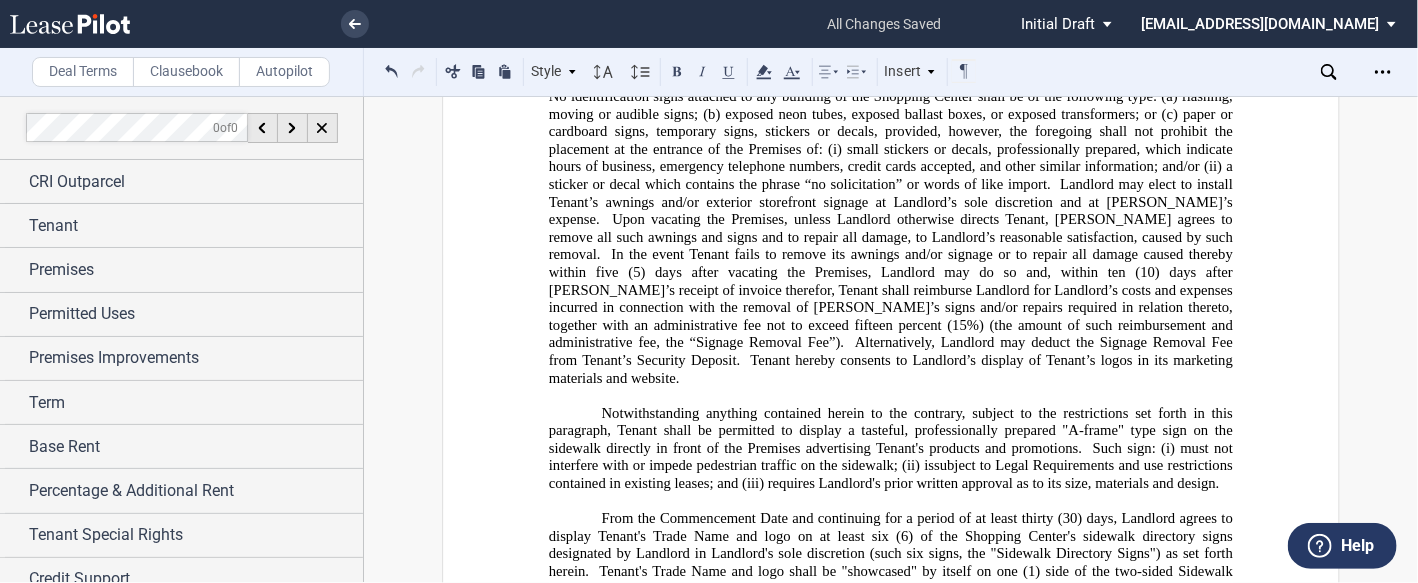 click on "subject to Legal Requirements and use restrictions contained in existing leases; and (iii) requires Landlord's prior written approval as to its size, materials and design." 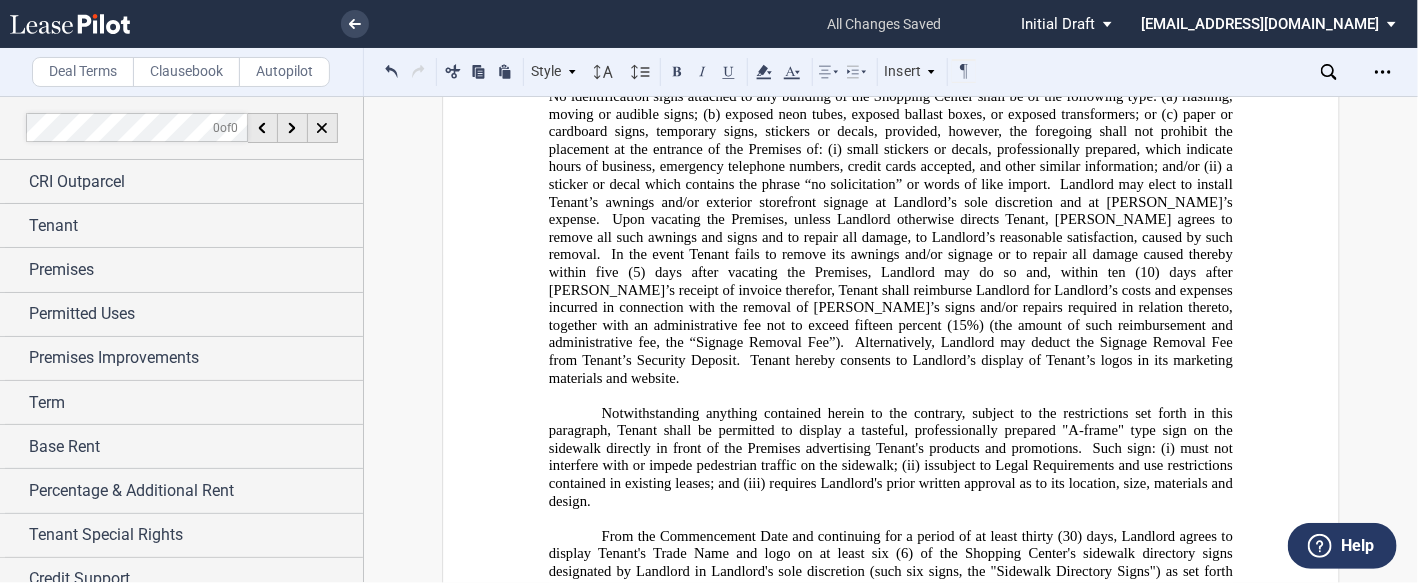 drag, startPoint x: 1108, startPoint y: 303, endPoint x: 1118, endPoint y: 295, distance: 12.806249 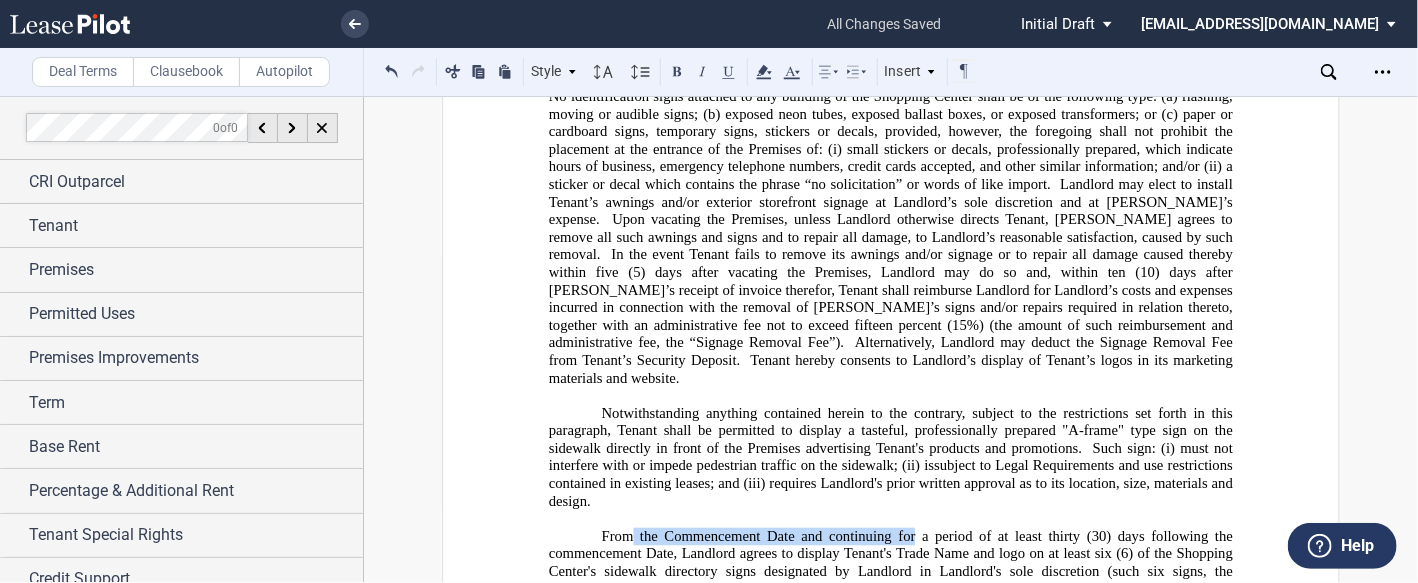 drag, startPoint x: 913, startPoint y: 294, endPoint x: 624, endPoint y: 297, distance: 289.01556 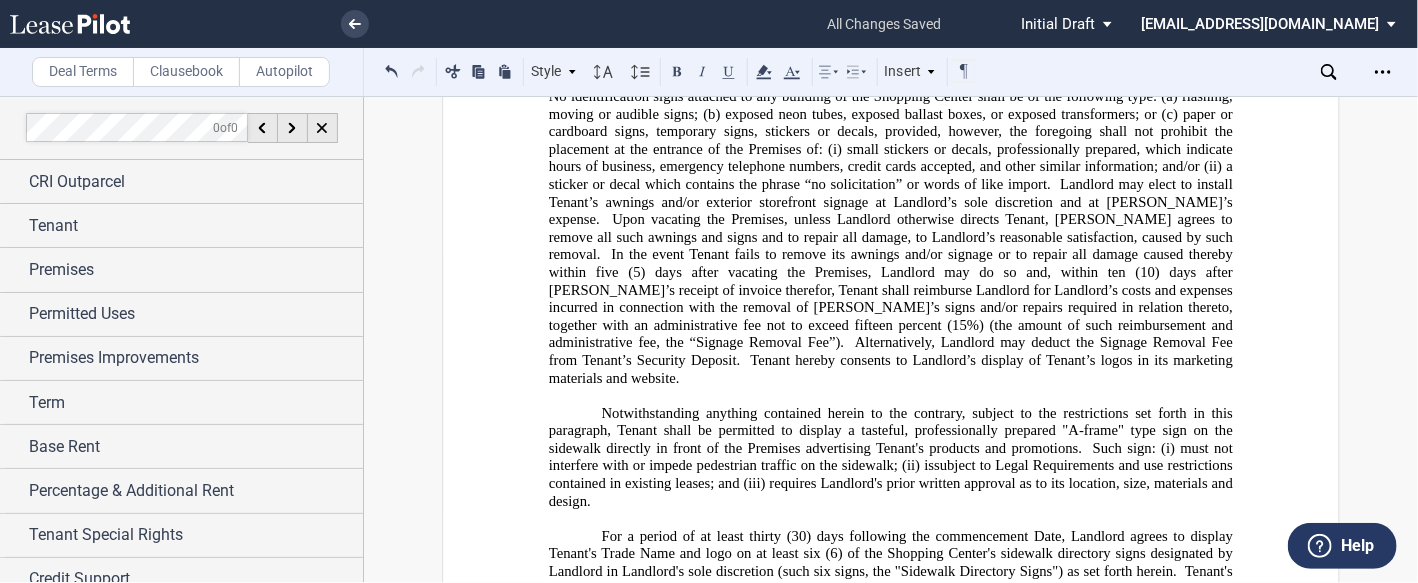 click on "﻿For a period of at least thirty (30) days following the commencement Date, Landlord agrees to display Tenant's Trade Name and logo on at least six (6) of the Shopping Center's sidewalk directory signs designated by Landlord in Landlord's sole discretion (such six signs, the "Sidewalk Directory Signs") as set forth herein.  Tenant's Trade Name and logo shall be "showcased" by itself on one (1) side of the two-sided Sidewalk Directory Signs.  Tenant's panel for the Sidewalk Directory Signs shall be designed, fabricated and installed by Landlord." 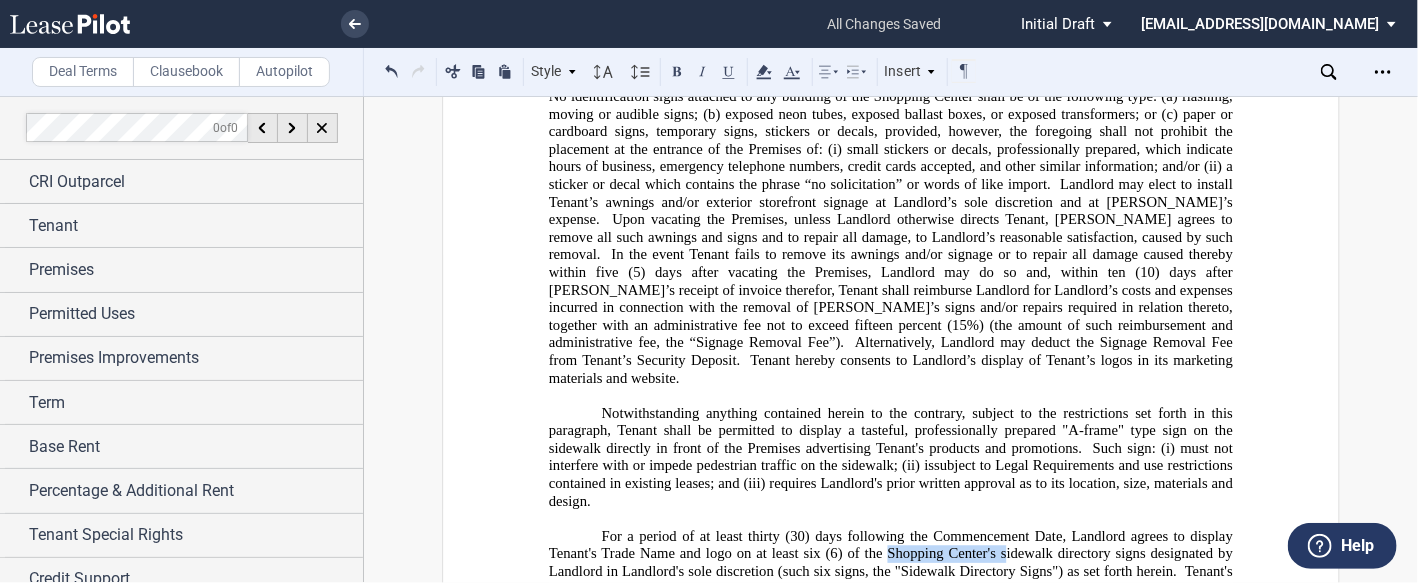 drag, startPoint x: 1001, startPoint y: 313, endPoint x: 882, endPoint y: 318, distance: 119.104996 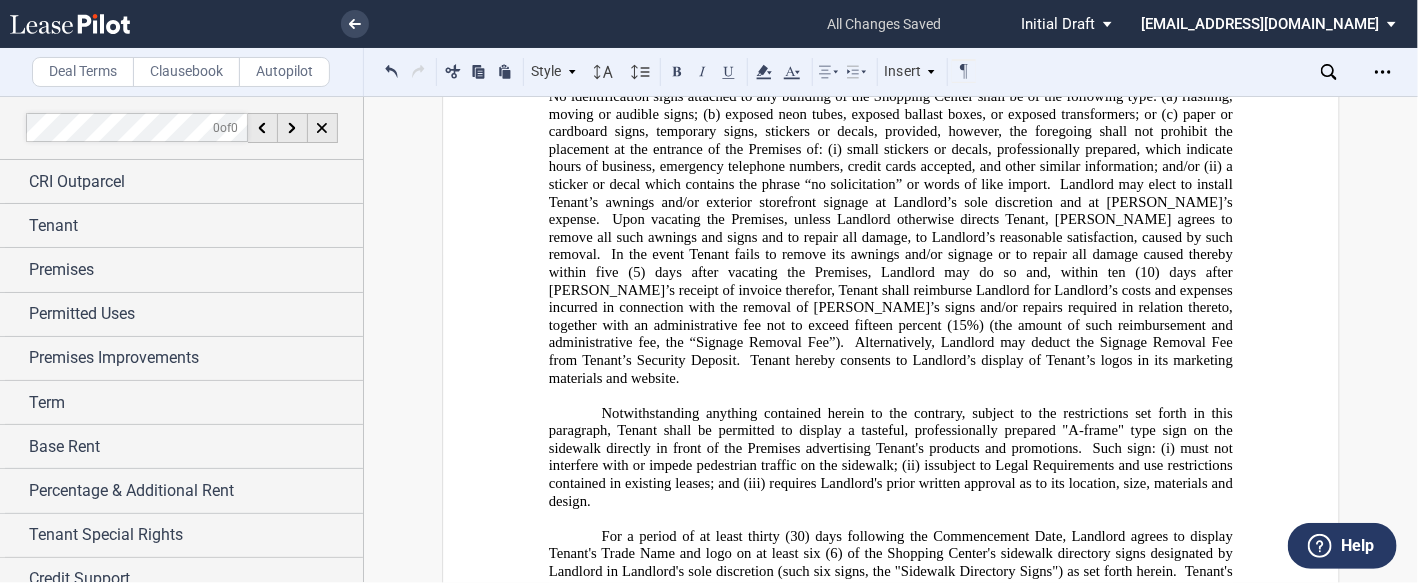 click on "﻿For a period of at least thirty (30) days following the Commencement Date, Landlord agrees to display Tenant's Trade Name and logo on at least six (6) of the Shopping Center's sidewalk directory signs designated by Landlord in Landlord's sole discretion (such six signs, the "Sidewalk Directory Signs") as set forth herein.  Tenant's Trade Name and logo shall be "showcased" by itself on one (1) side of the two-sided Sidewalk Directory Signs.  Tenant's panel for the Sidewalk Directory Signs shall be designed, fabricated and installed by Landlord." 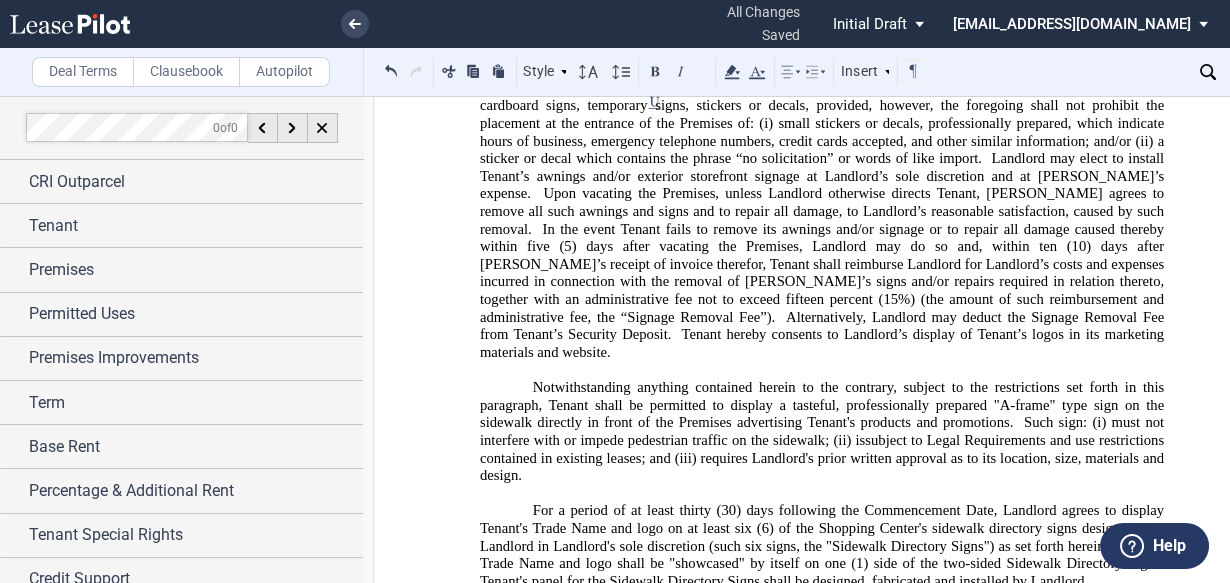 scroll, scrollTop: 8080, scrollLeft: 0, axis: vertical 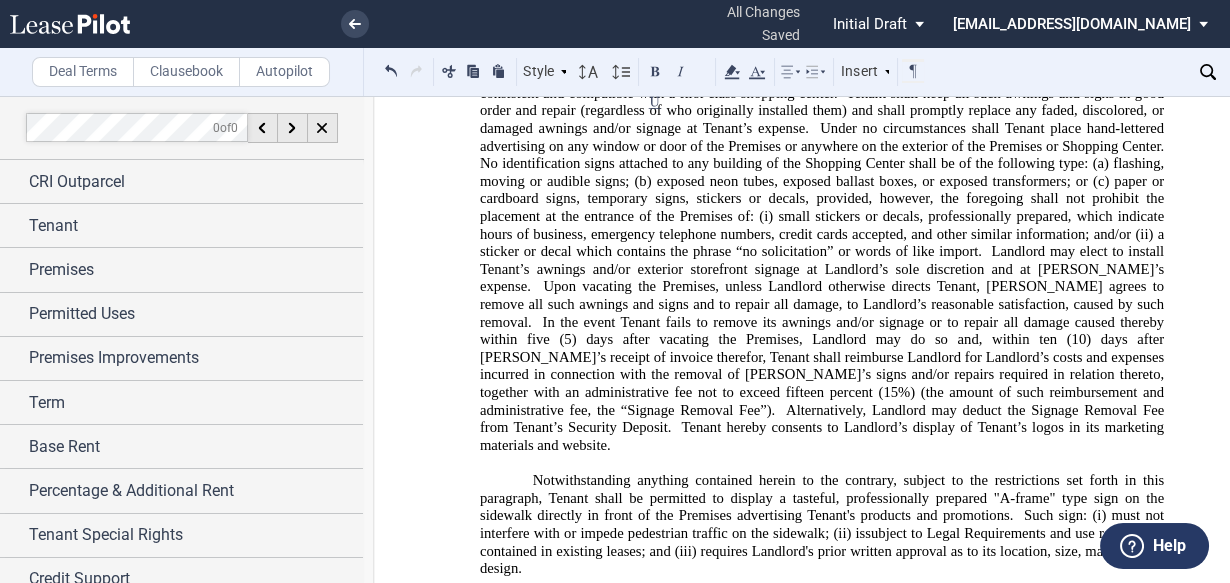 drag, startPoint x: 1078, startPoint y: 389, endPoint x: 1102, endPoint y: 377, distance: 26.832815 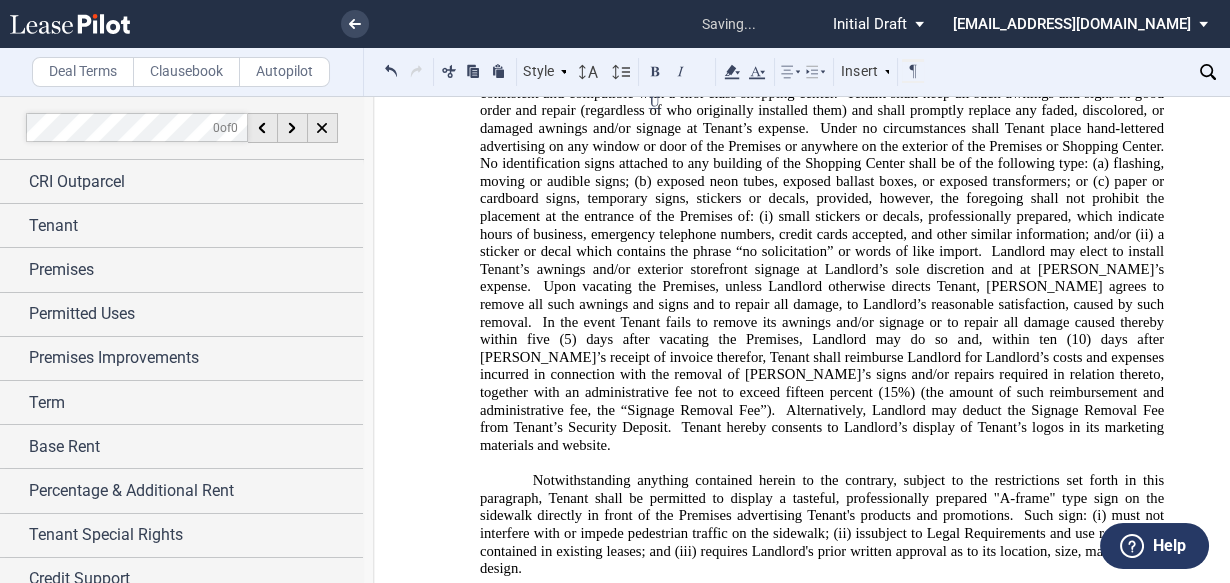 drag, startPoint x: 1023, startPoint y: 408, endPoint x: 1118, endPoint y: 395, distance: 95.885345 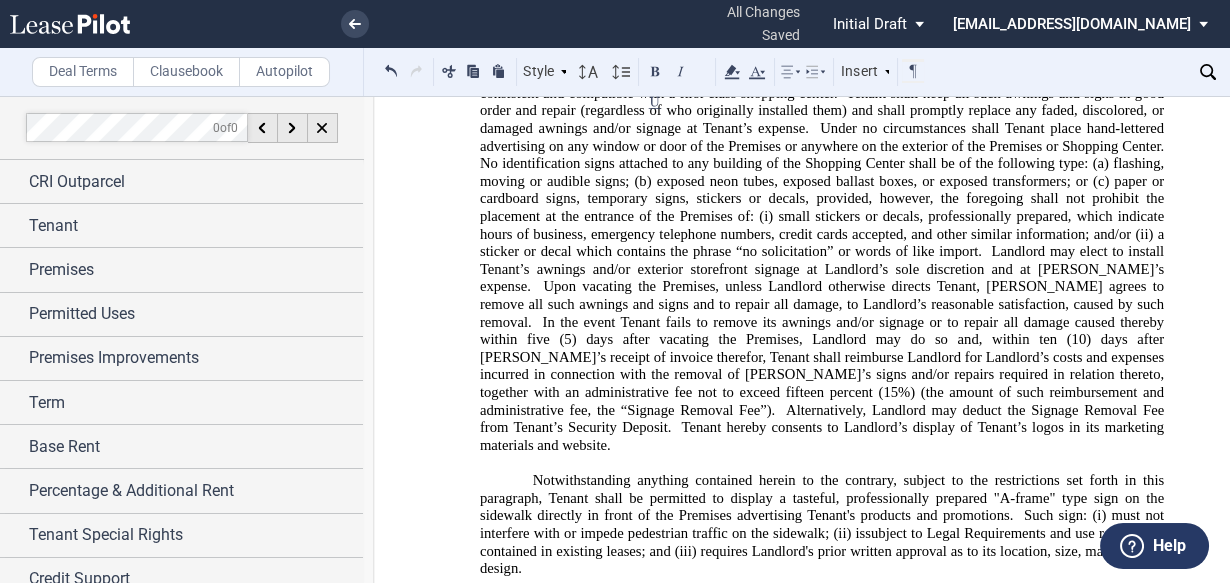 click on "﻿For a period of at least thirty (30) days following the Commencement Date, Landlord agrees to display Tenant's Trade Name and logo on at least six (6) of the Shopping Center's sidewalk directory signs in locations designated by Landlord in Landlord's sole discretion (collectively, the "Sidewalk Directory Signs") as set forth herein.  Tenant's Trade Name and logo shall be "showcased" by itself on one (1) side of the two-sided Sidewalk Directory Signs.  Tenant's panel for the Sidewalk Directory Signs shall be designed, fabricated and installed by Landlord." 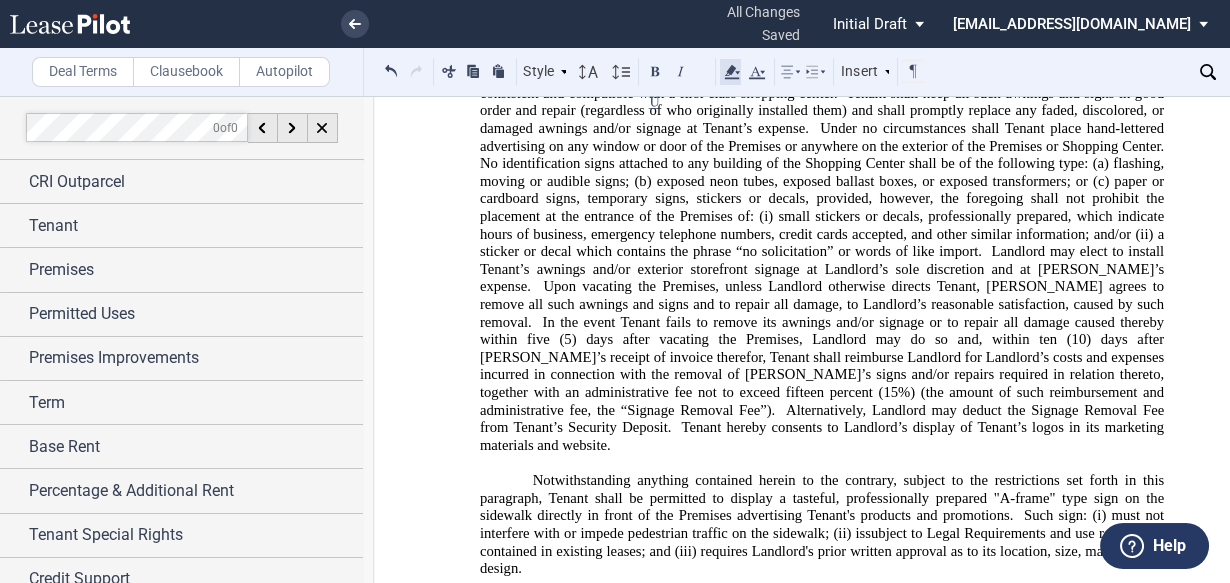 click 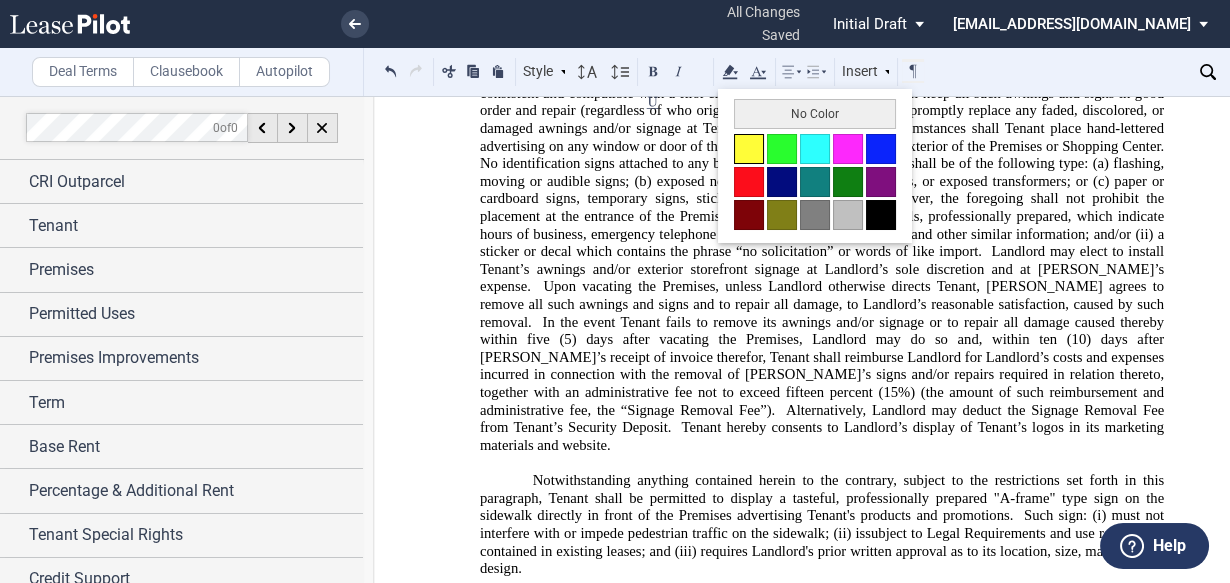 click at bounding box center [749, 149] 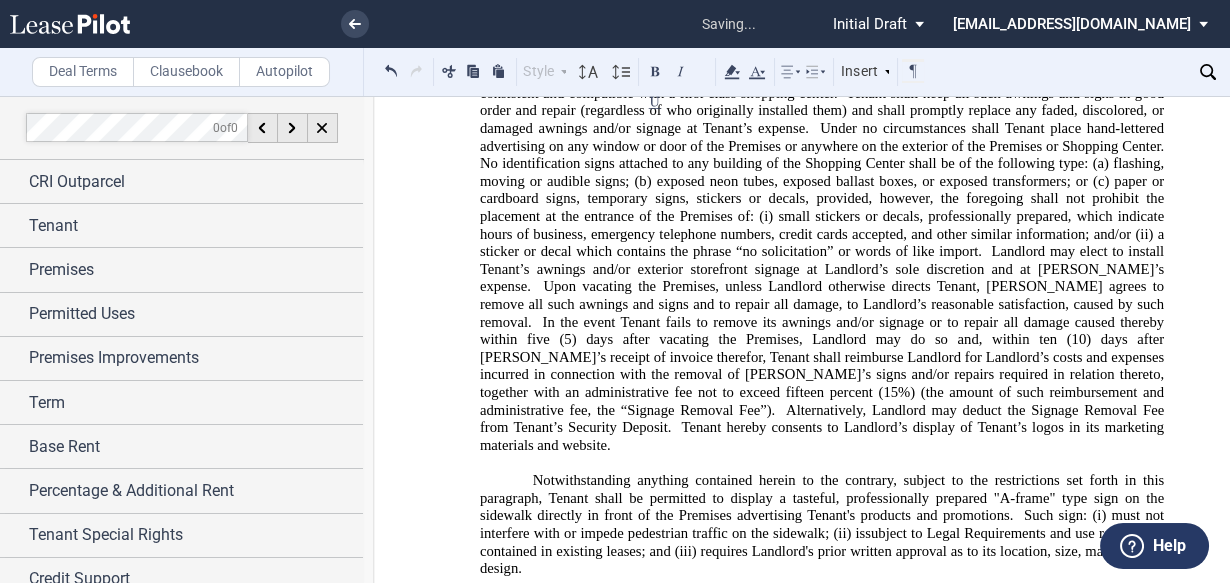 click on "enant's Trade Name and logo shall be "showcased" by itself on one (1) side of the two-sided Sidewalk Directory Signs." 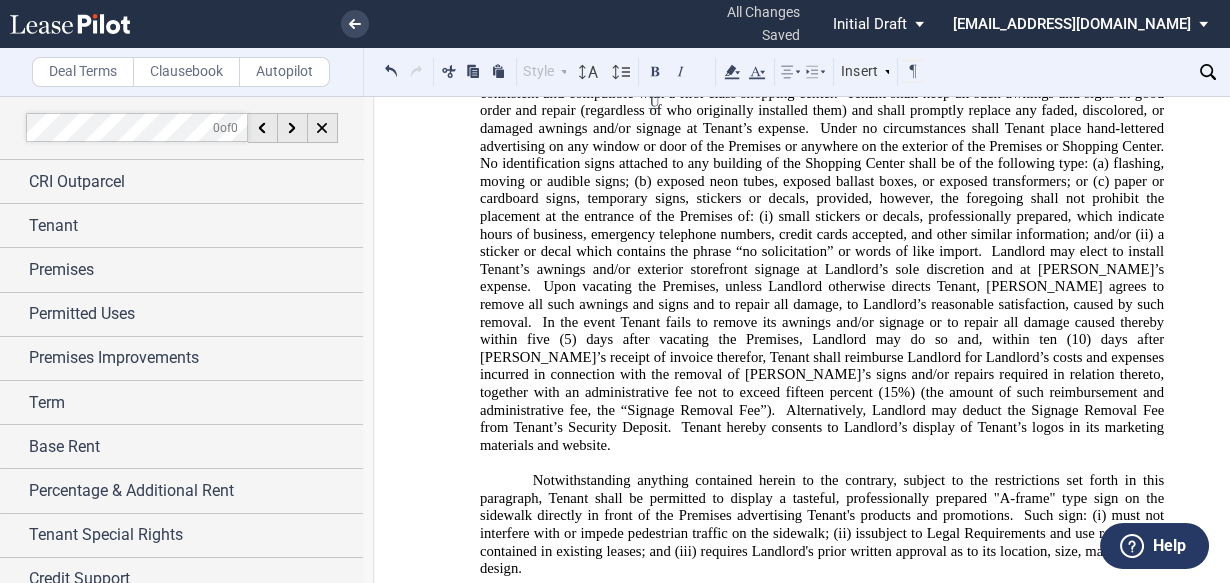 click on "﻿For a period of at least thirty (30) days following the Commencement Date, Landlord agrees to display Tenant's Trade Name and logo on at least six (6) of the Shopping Center's sidewalk directory signs in locations designated by Landlord in Landlord's sole discretion (collectively, the "Sidewalk Directory Signs") as set forth herein.  T enant's Trade Name and logo shall be "showcased" by itself on one (1) side of the two-sided Sidewalk Directory Signs.   Tenant's panel for the Sidewalk Directory Signs shall be designed, fabricated and installed by Landlord." at bounding box center [822, 648] 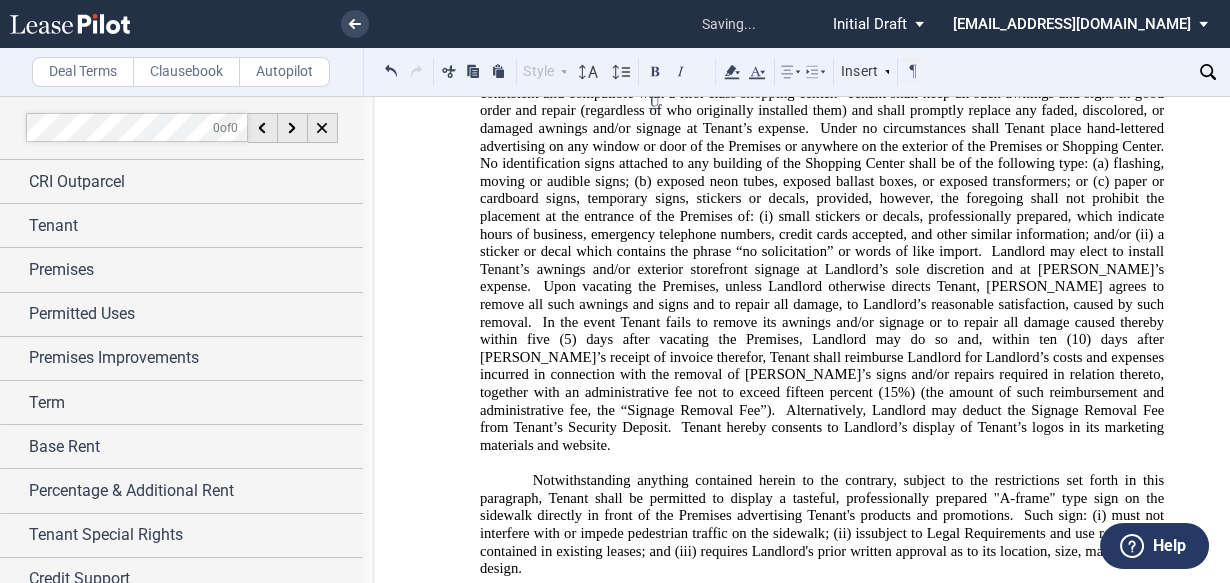 click on "﻿For a period of at least thirty (30) days following the Commencement Date, Landlord agrees to display Tenant's Trade Name and logo on at least one (1) side of six (6) of the Shopping Center's existing sidewalk directory signs in locations designated by Landlord in Landlord's sole discretion (collectively, the "Sidewalk Directory Signs") as set forth herein.  T enant's Trade Name and logo shall be "showcased" by itself on one (1) side of the two-sided Sidewalk Directory Signs.   Tenant's panel for the Sidewalk Directory Signs shall be designed, fabricated and installed by Landlord." 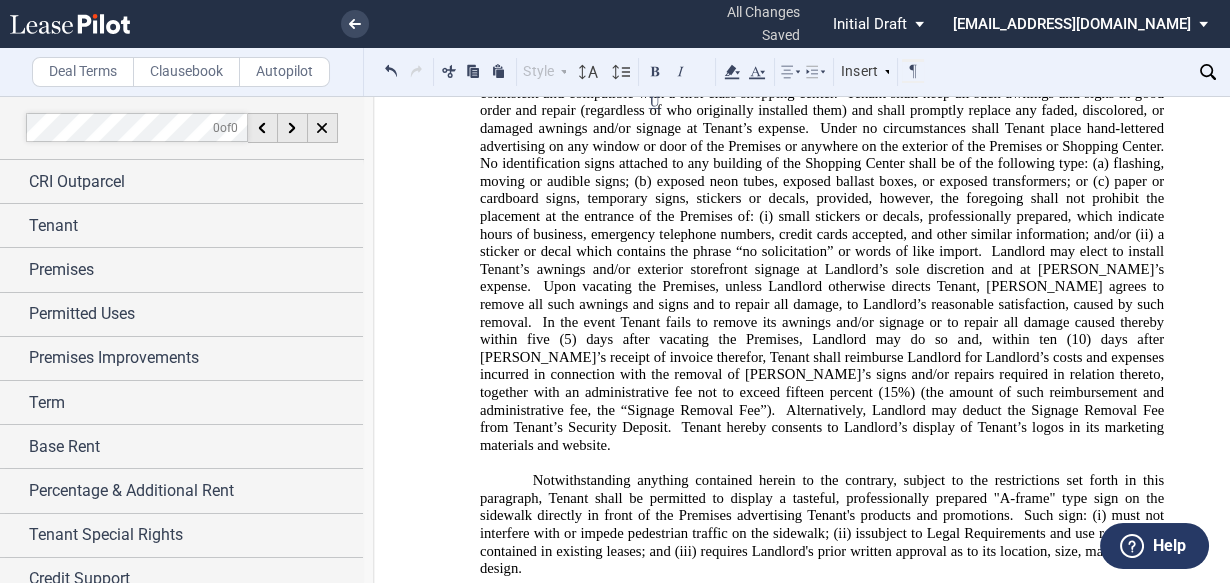 click on "﻿For a period of at least thirty (30) days following the Commencement Date, Landlord agrees to display Tenant's Trade Name and logo on one (1) side of six (6) of the Shopping Center's existing sidewalk directory signs in locations designated by Landlord in Landlord's sole discretion (collectively, the "Sidewalk Directory Signs") as set forth herein.  T enant's Trade Name and logo shall be "showcased" by itself on one (1) side of the two-sided Sidewalk Directory Signs.   Tenant's panel for the Sidewalk Directory Signs shall be designed, fabricated and installed by Landlord." 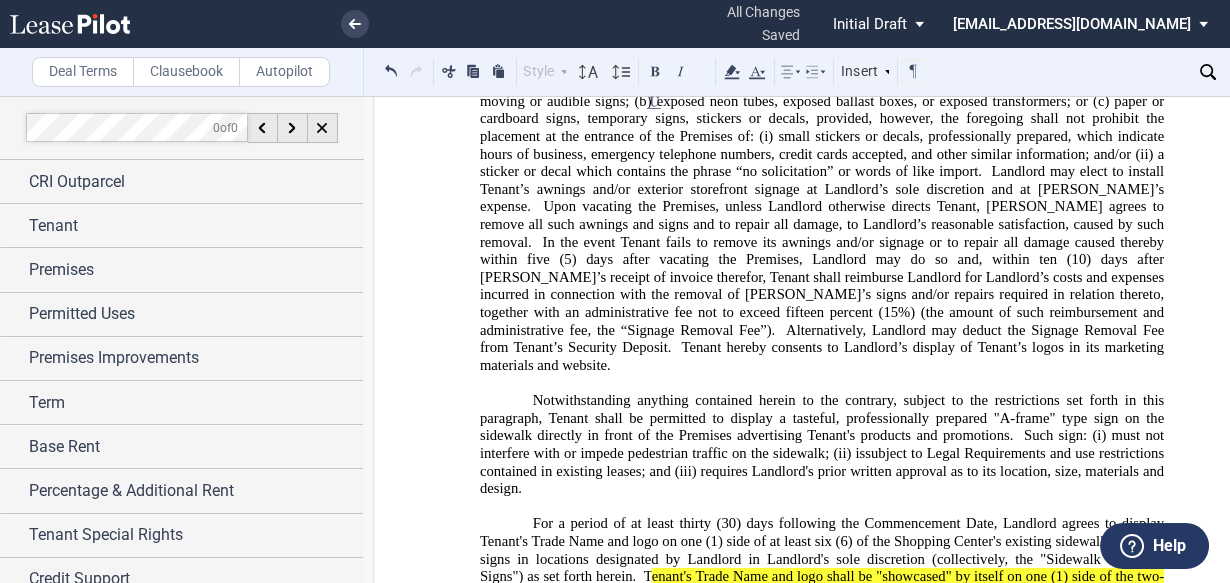 click on "﻿For a period of at least thirty (30) days following the Commencement Date, Landlord agrees to display Tenant's Trade Name and logo on one (1) side of at least six (6) of the Shopping Center's existing sidewalk directory signs in locations designated by Landlord in Landlord's sole discretion (collectively, the "Sidewalk Directory Signs") as set forth herein.  T enant's Trade Name and logo shall be "showcased" by itself on one (1) side of the two-sided Sidewalk Directory Signs.   Tenant's panel for the Sidewalk Directory Signs shall be designed, fabricated and installed by Landlord." at bounding box center (822, 568) 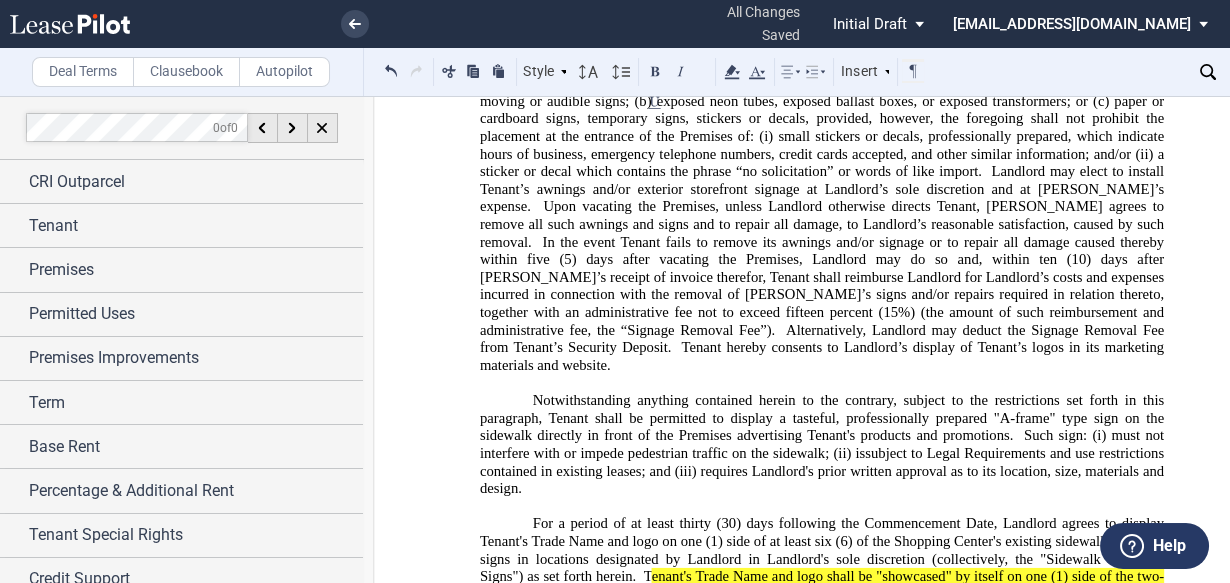 click on "﻿Landlord intends to redesign the Shopping Center's internal directional sign monuments (the "Redesign").  Prior to and until the commencement of the Redesign, Tenant shall be permitted to temporarily  have one (1) sign panel identifying Tenant on one (1) of the existing internal directional sign monuments designated by Landlord (the "Temporary Directional Sign").  Tenant's panel shall be fabricated and installed by Landlord. The design of Tenant's panel shall be subject to the review and approval of Landlord in its sole discretion. Tenan" 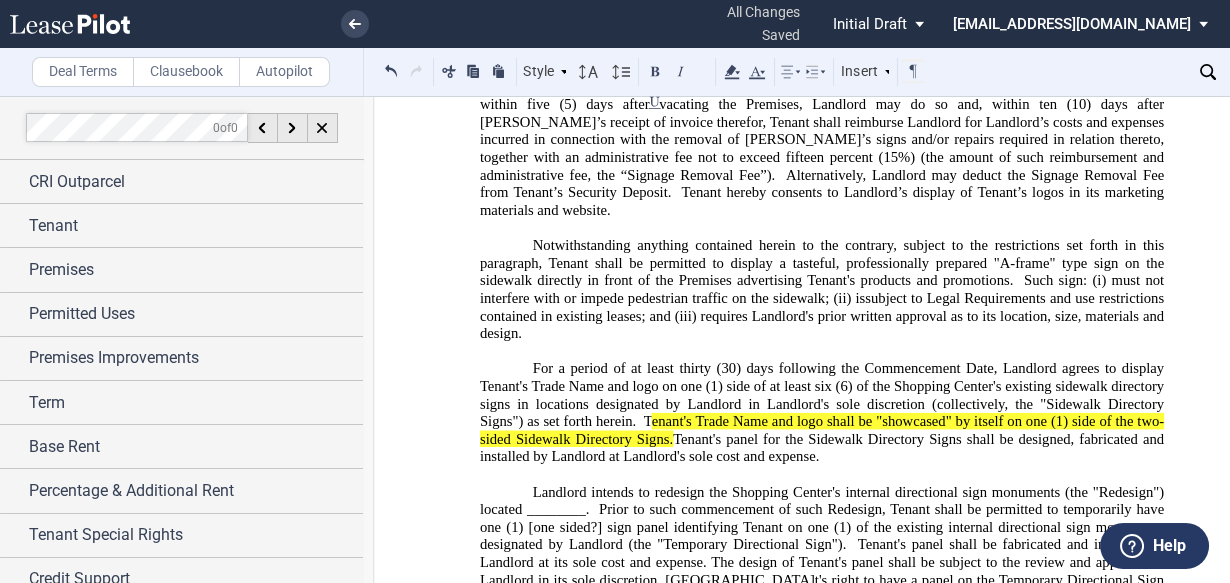 scroll, scrollTop: 8320, scrollLeft: 0, axis: vertical 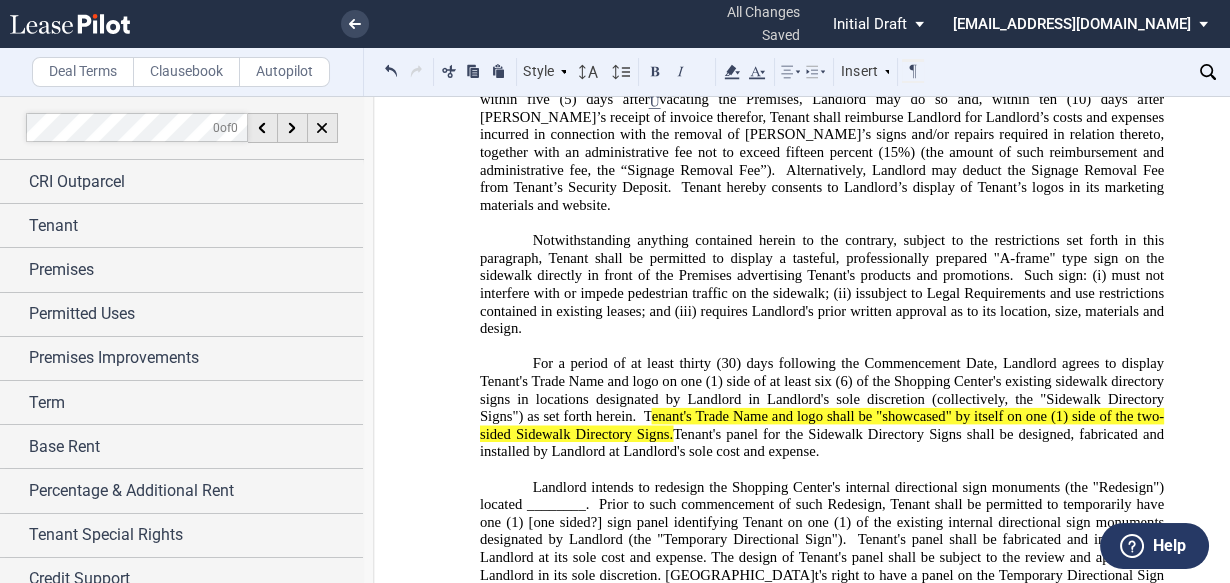 click on "﻿
﻿
﻿
﻿
﻿
﻿
﻿
﻿
L E A S E     A G R E E M E N T
﻿
Date: _________________________________,  2025
﻿
﻿
By and Between
﻿
﻿
PARK WEST VILLAGE PHASE I, LLC, a Delaware limited liability company PARK WEST VILLAGE PHASE I, LLC , a   Delaware   limited liability company
CRI OUTPARCELS LLC,
an Ohio limited liability company
250 Civic Center Drive
Suite 500
Columbus, Ohio 43215
﻿
﻿
﻿
Landlord
﻿
﻿
and
﻿" at bounding box center [822, 24582] 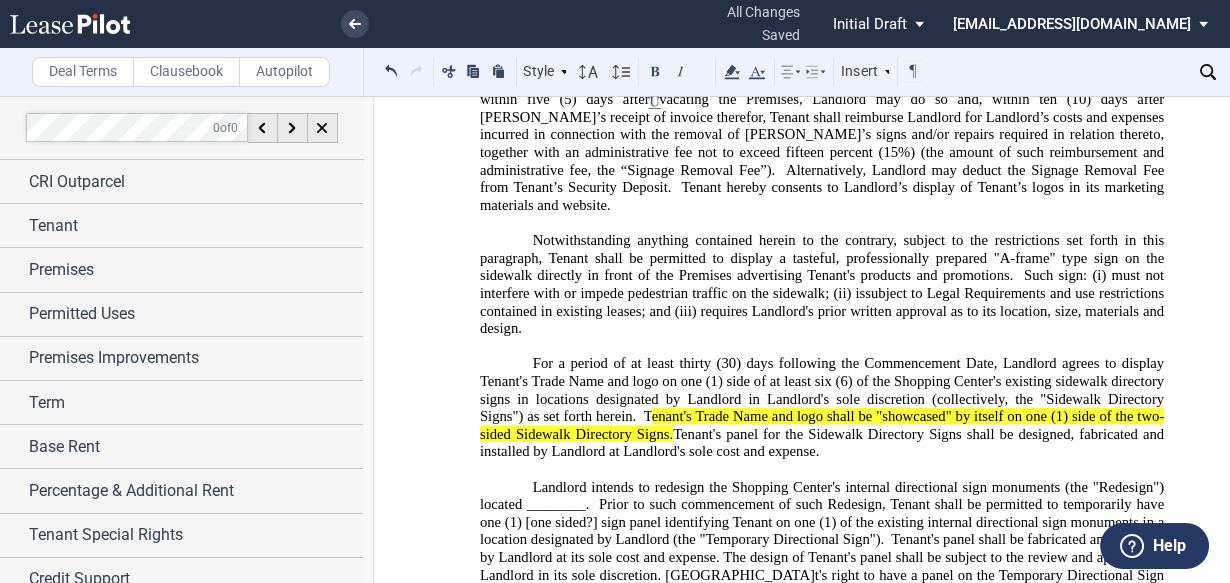 click on "have one (1) [one sided?] sign panel identifying Tenant on one (1) of the existing internal directional sign monuments in a location designated by Landlord (the "Temporary Directional Sign").  Tenant's panel shall be fabricated and installed by Landlord at its sole cost and expense. The design of Tenant's panel shall be subject to the review and approval of Landlord in its sole discretion. Tenan" 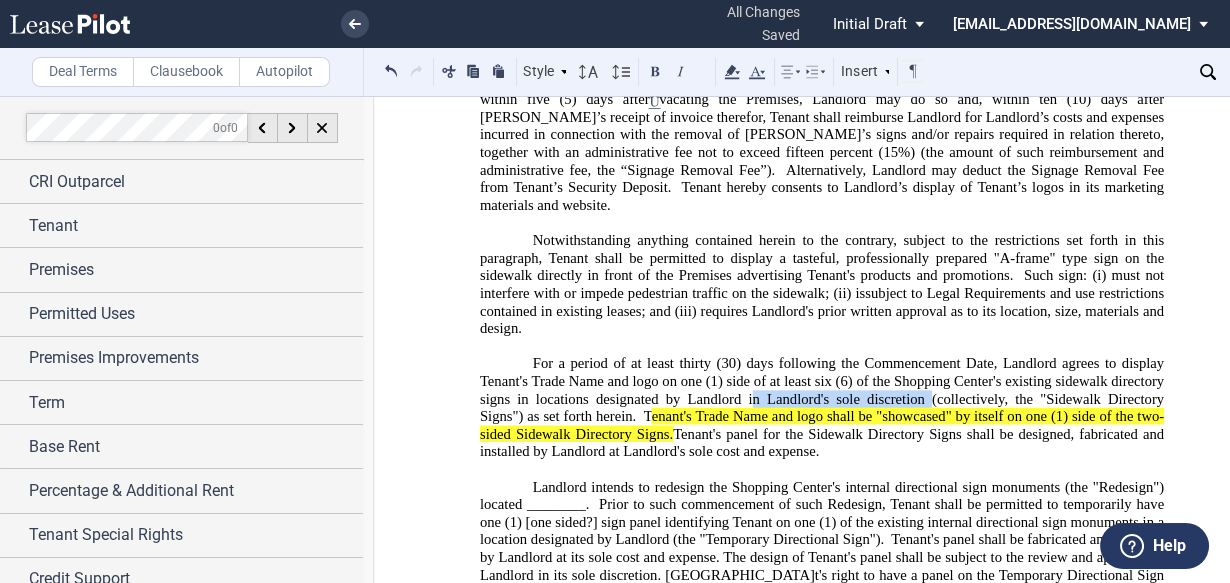 drag, startPoint x: 925, startPoint y: 166, endPoint x: 749, endPoint y: 161, distance: 176.07101 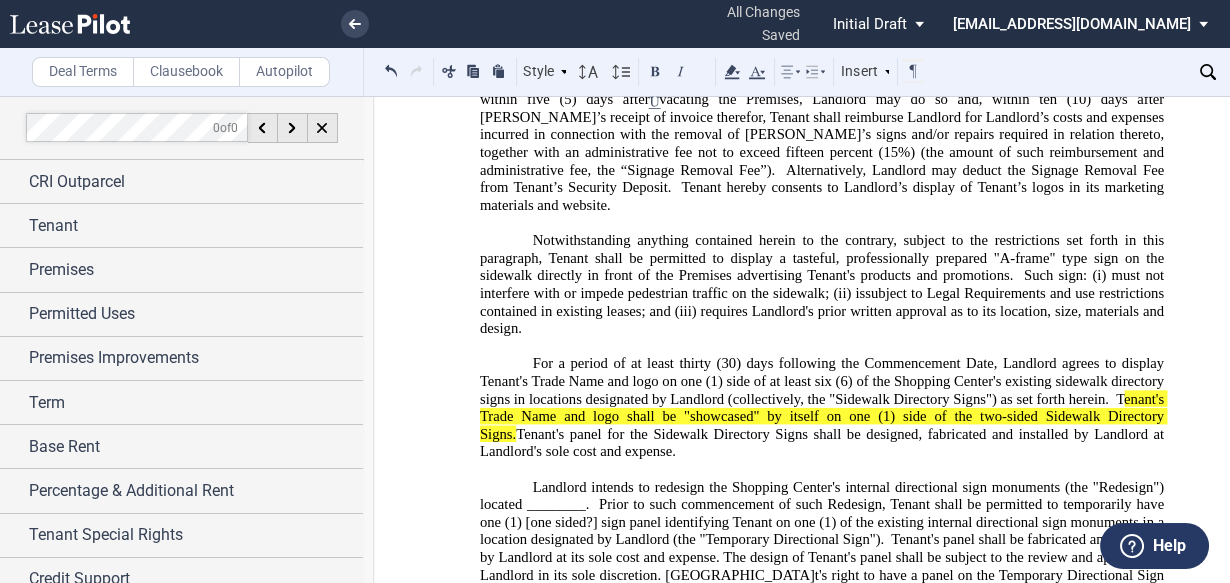 click on "have one (1) [one sided?] sign panel identifying Tenant on one (1) of the existing internal directional sign monuments in a location designated by Landlord (the "Temporary Directional Sign").  Tenant's panel shall be fabricated and installed by Landlord at its sole cost and expense. The design of Tenant's panel shall be subject to the review and approval of Landlord in its sole discretion. Tenan" 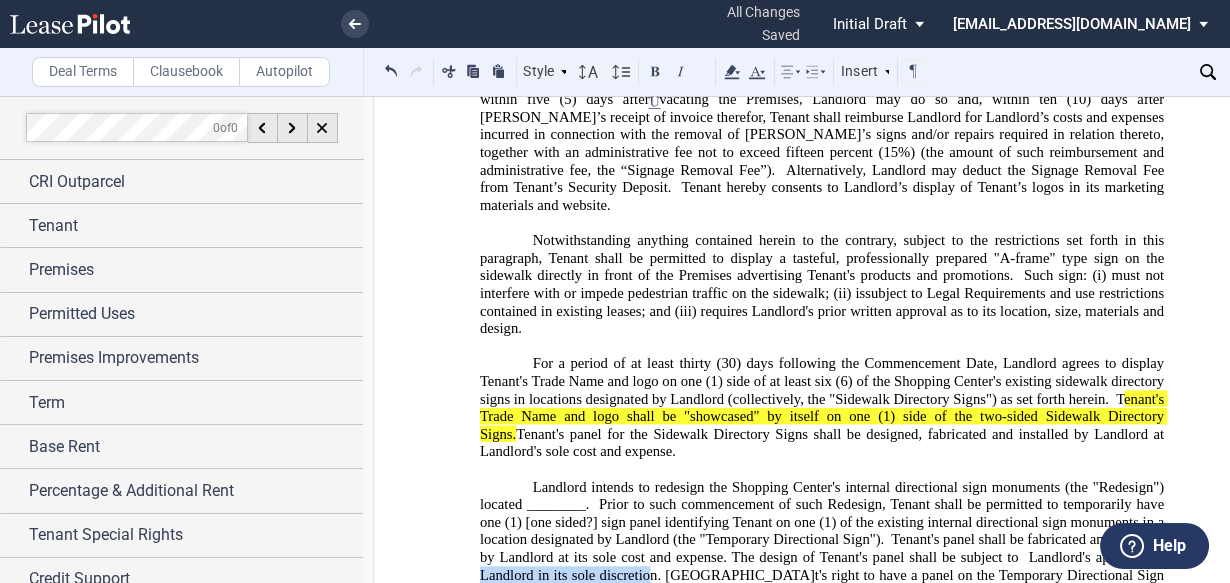 drag, startPoint x: 1147, startPoint y: 308, endPoint x: 645, endPoint y: 335, distance: 502.7256 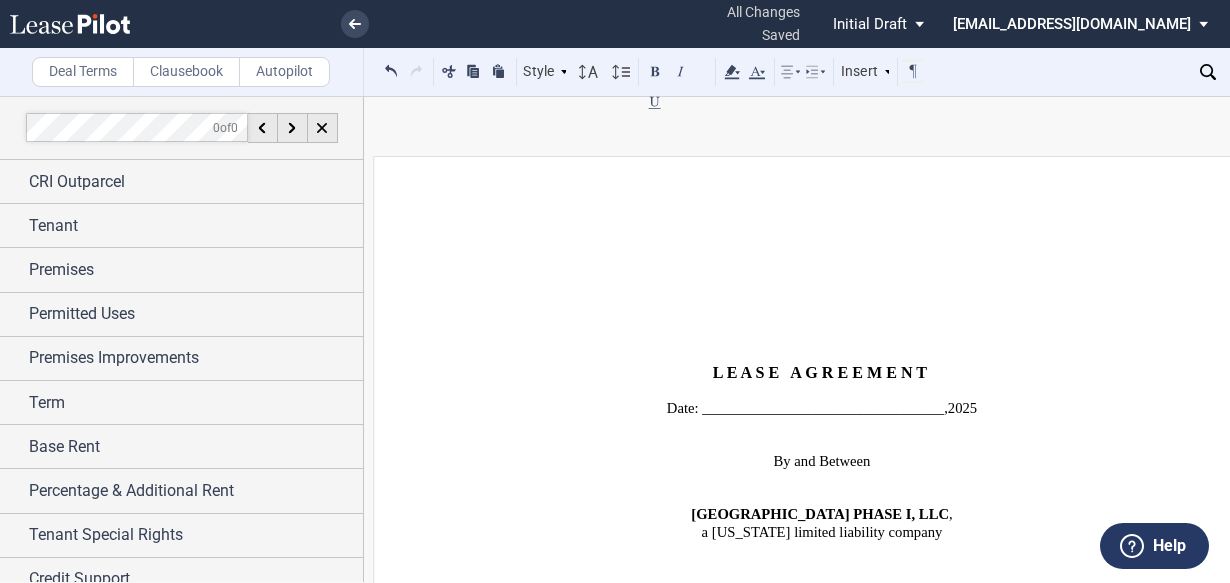 scroll, scrollTop: 0, scrollLeft: 0, axis: both 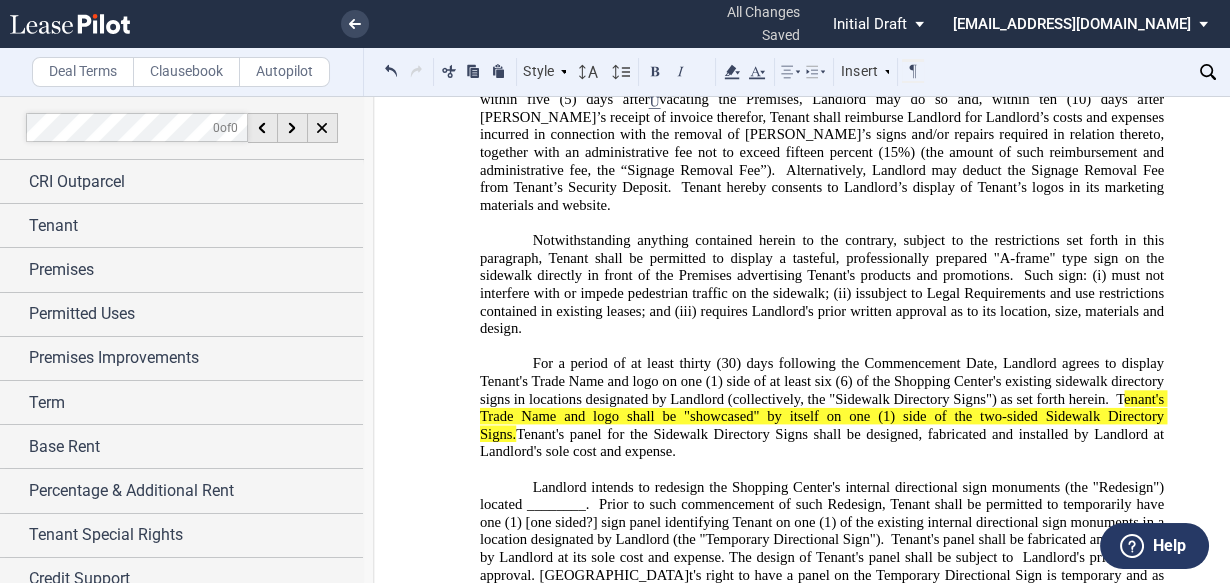 click on "have one (1) [one sided?] sign panel identifying Tenant on one (1) of the existing internal directional sign monuments in a location designated by Landlord (the "Temporary Directional Sign").  Tenant's panel shall be fabricated and installed by Landlord at its sole cost and expense. The design of Tenant's panel shall be subject to  Landlord's prior written approval. [GEOGRAPHIC_DATA]" 